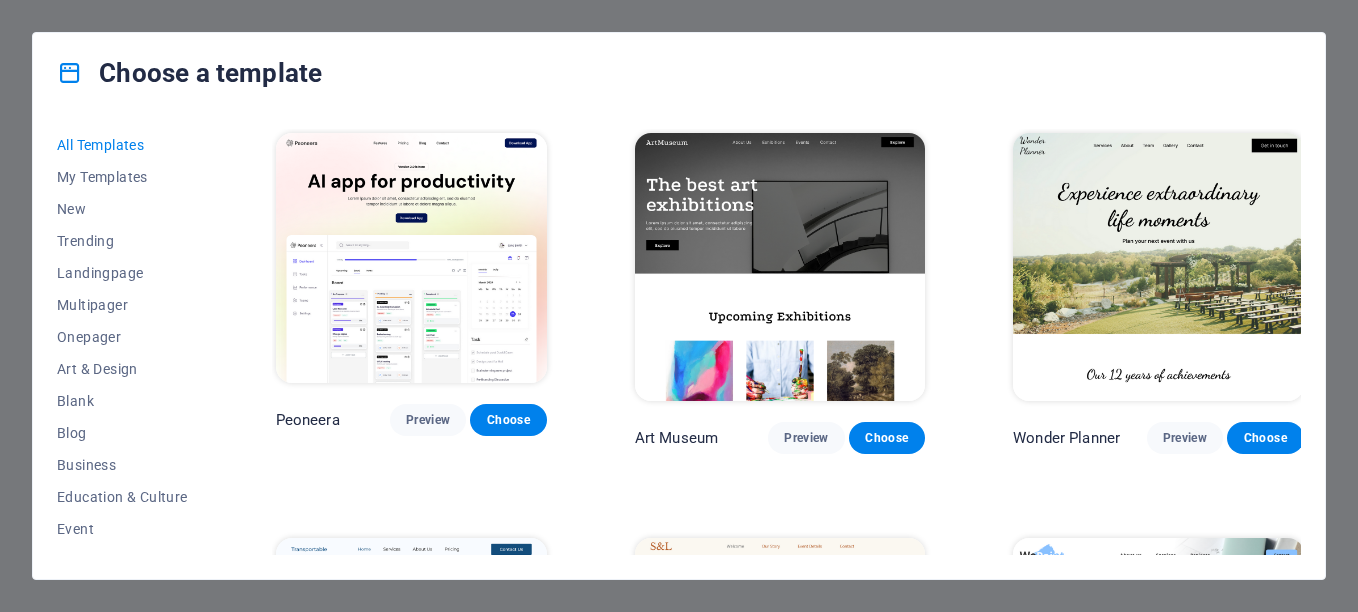 scroll, scrollTop: 0, scrollLeft: 0, axis: both 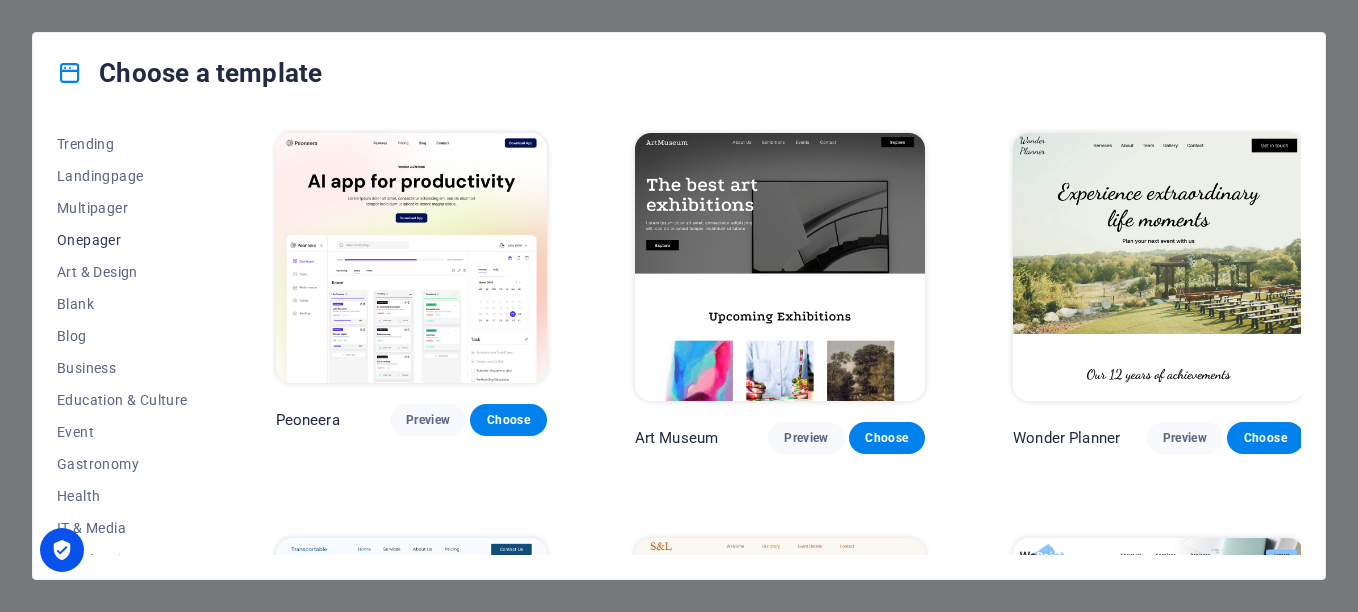 click on "Onepager" at bounding box center [122, 240] 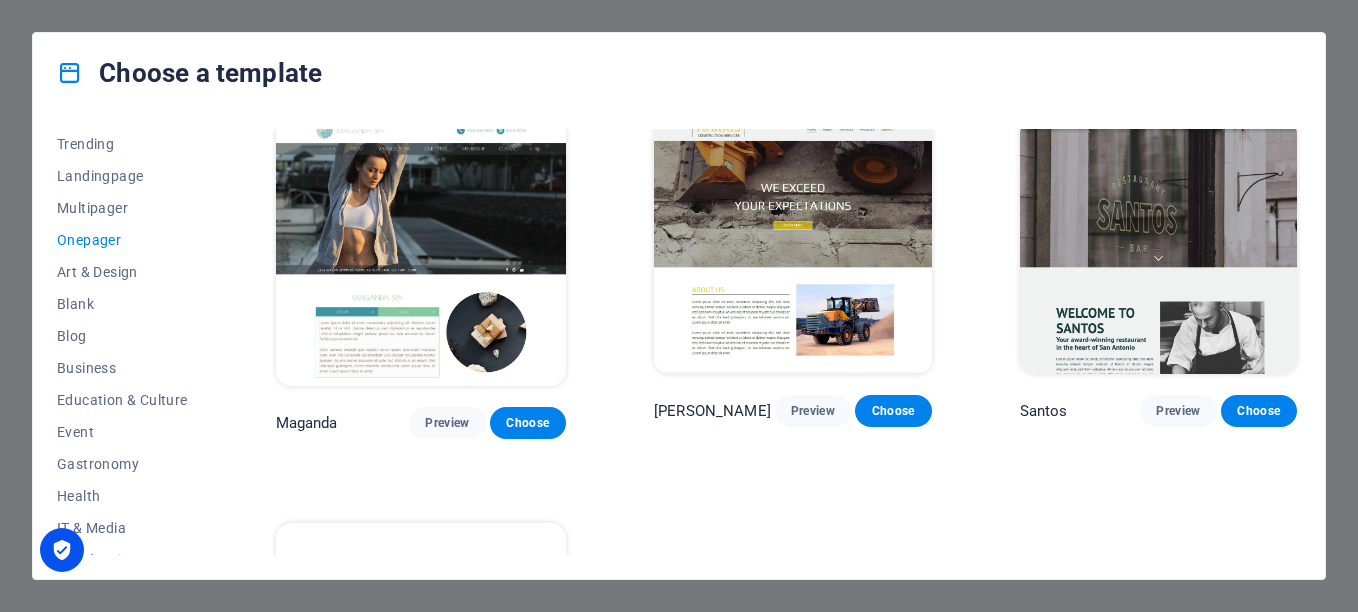 scroll, scrollTop: 8967, scrollLeft: 0, axis: vertical 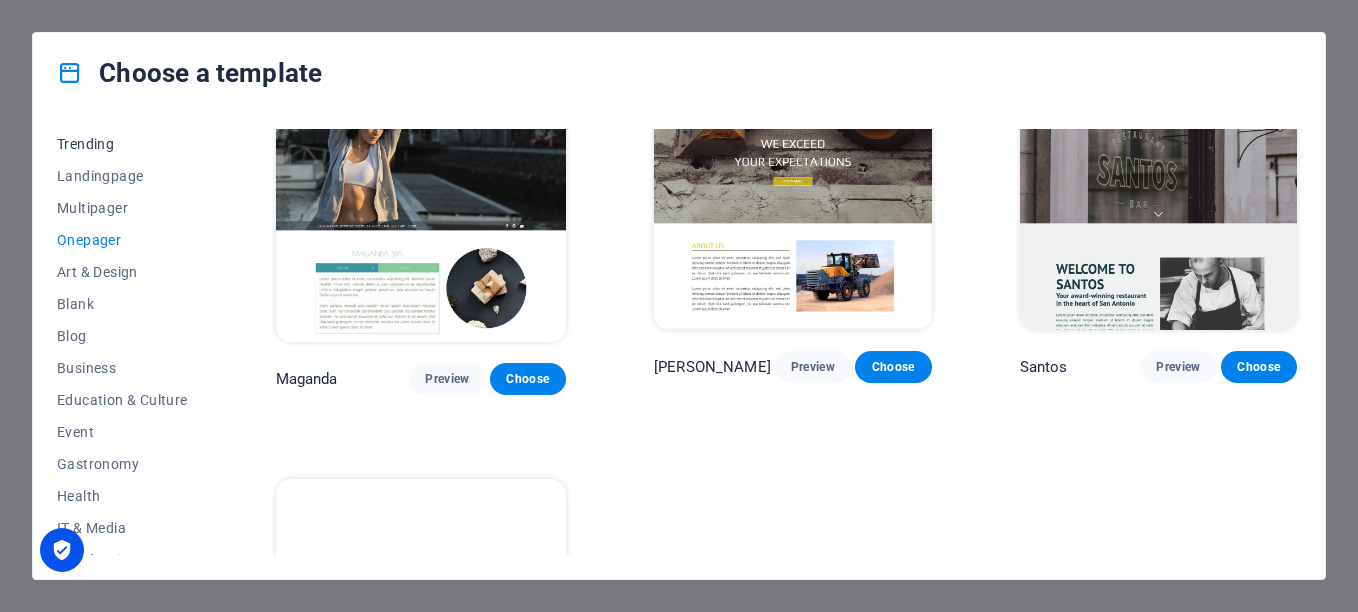 click on "Trending" at bounding box center [122, 144] 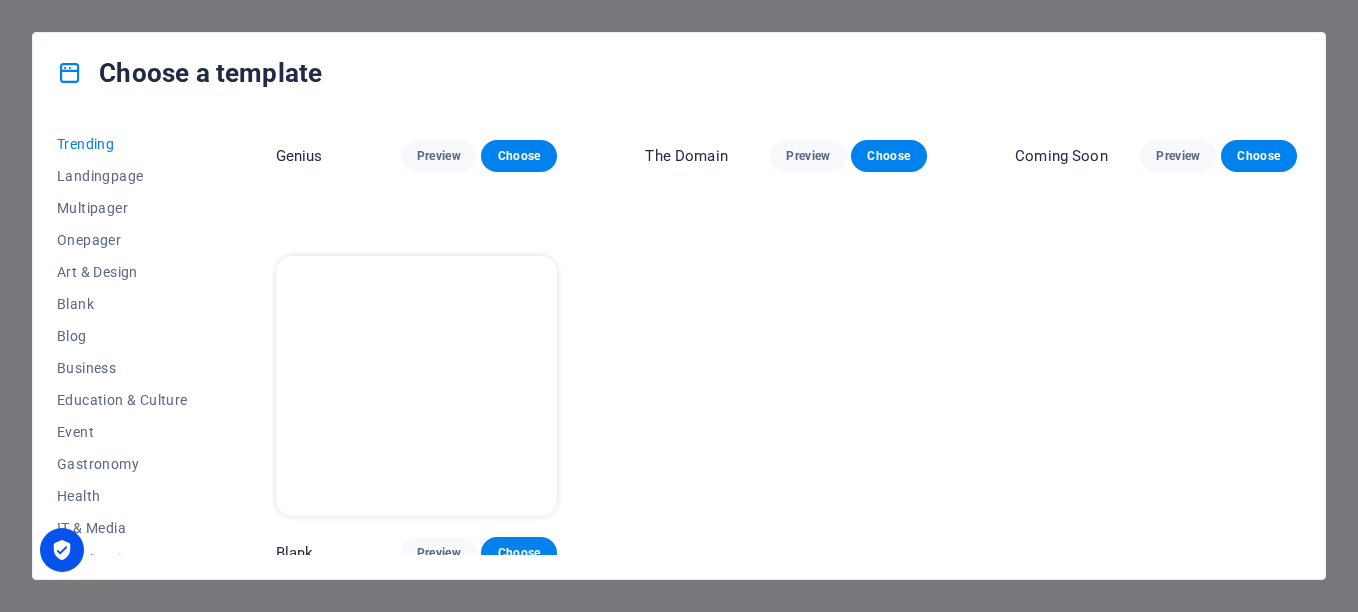 click on "Trending" at bounding box center (122, 144) 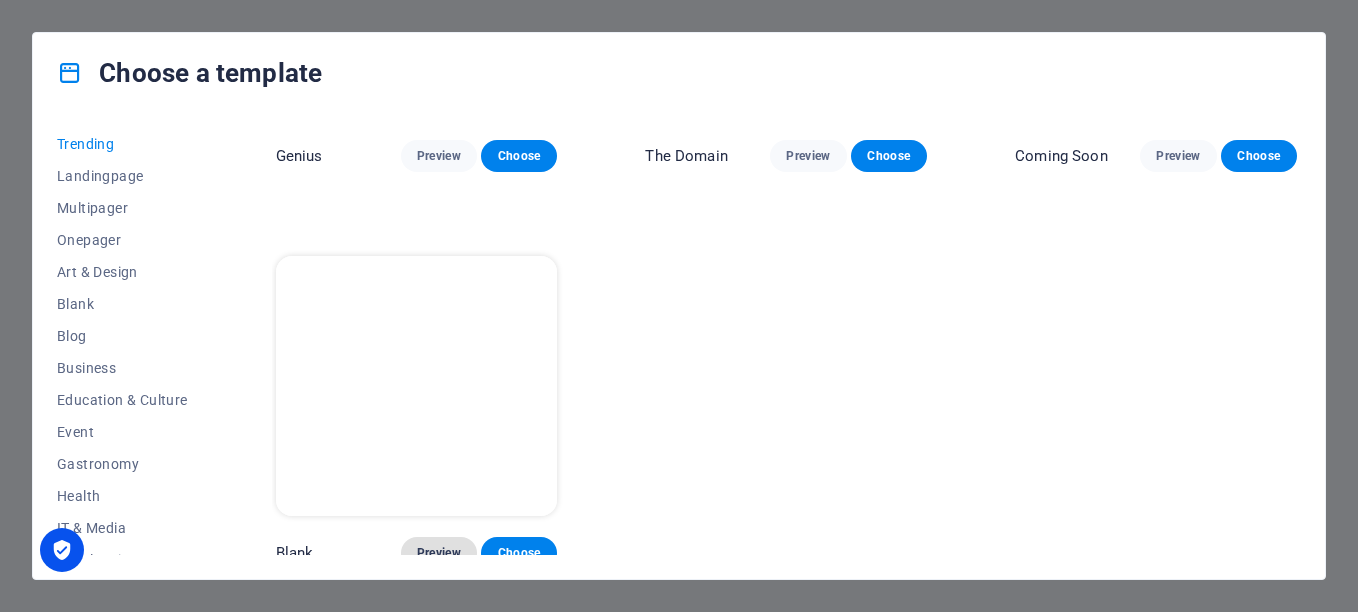 click on "Preview" at bounding box center (439, 553) 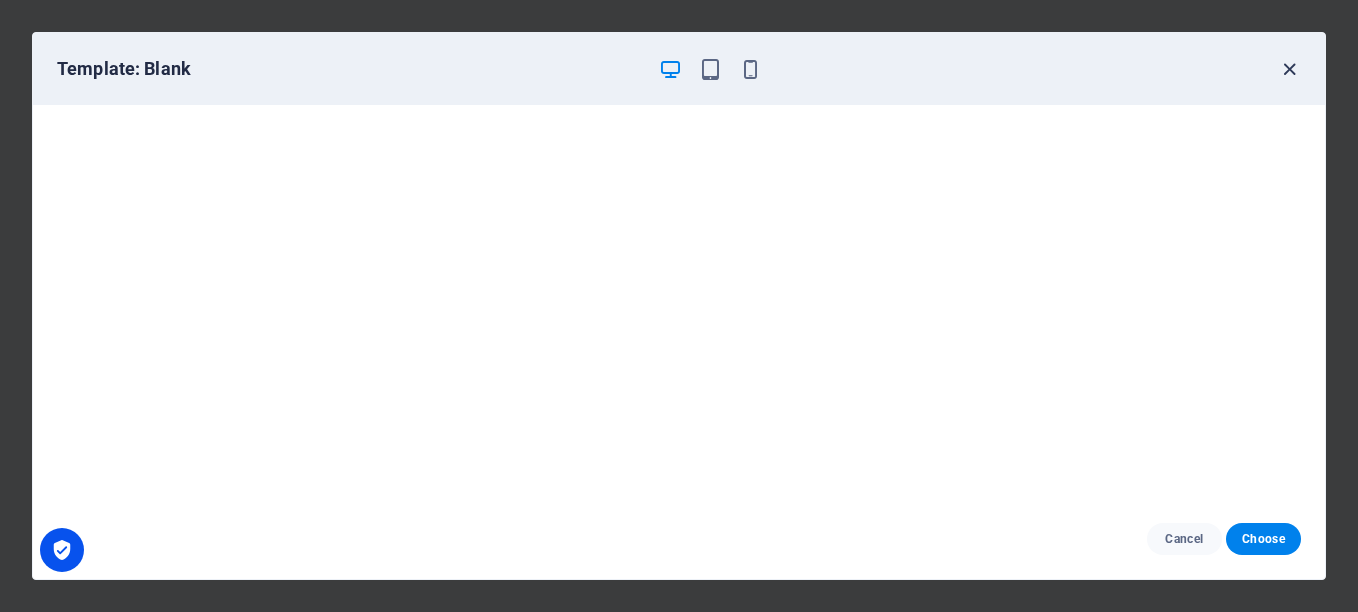 click at bounding box center (1289, 69) 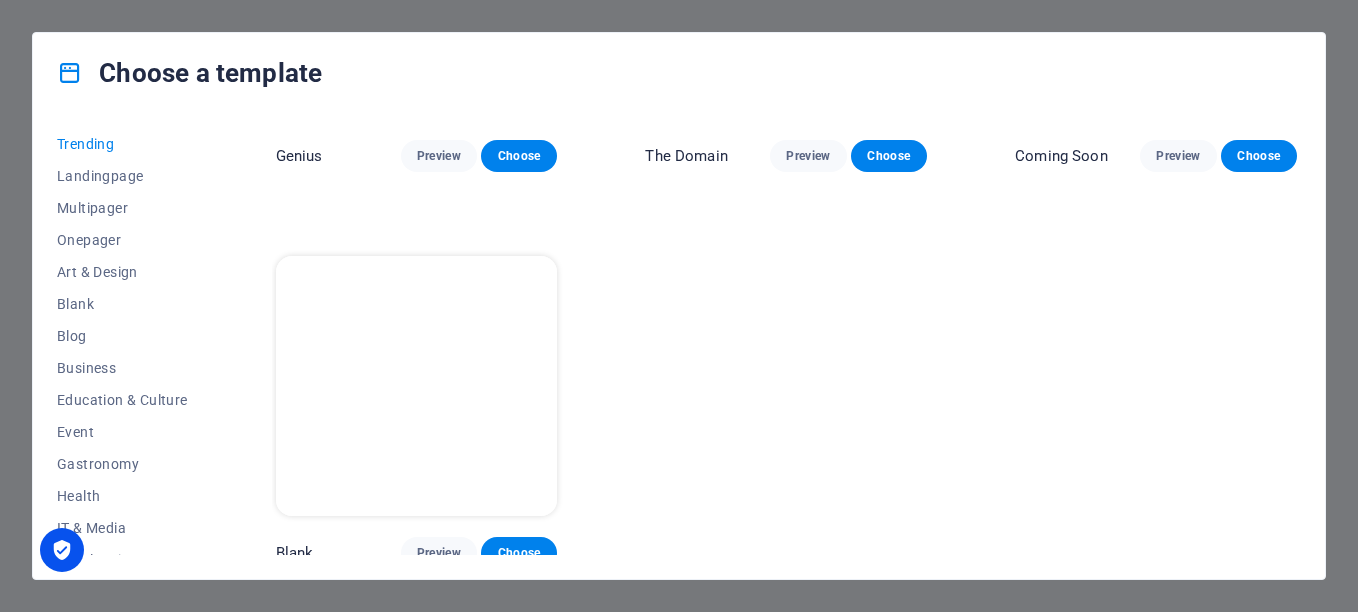 scroll, scrollTop: 0, scrollLeft: 0, axis: both 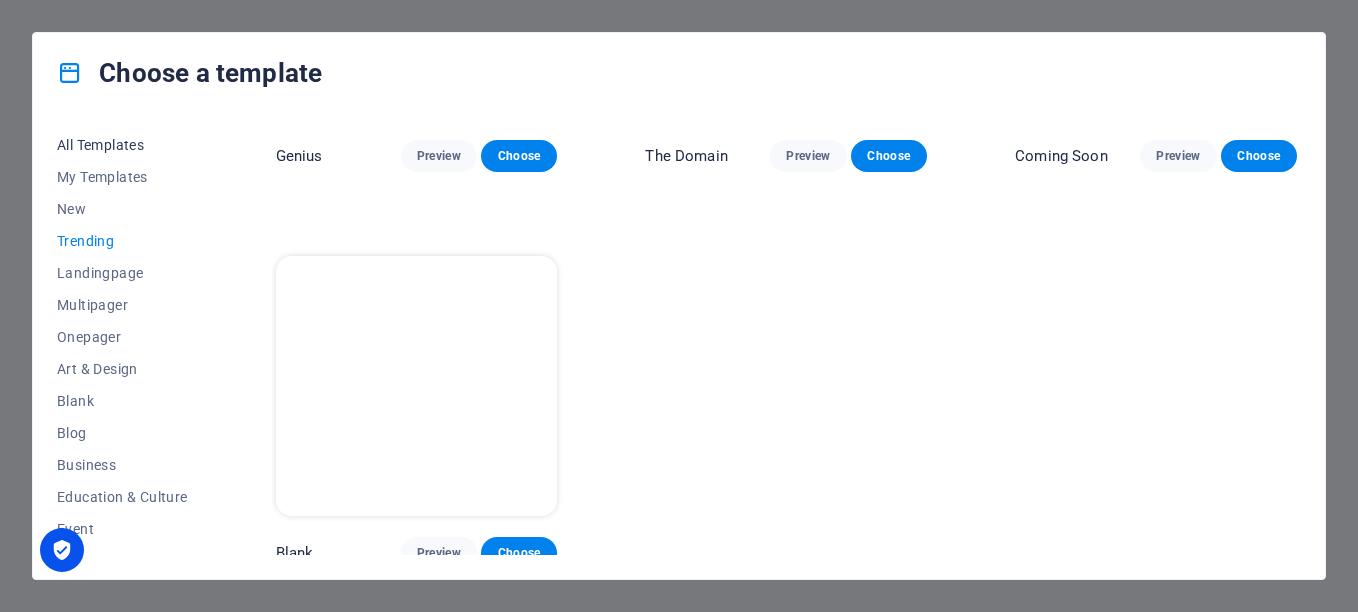 click on "All Templates" at bounding box center [122, 145] 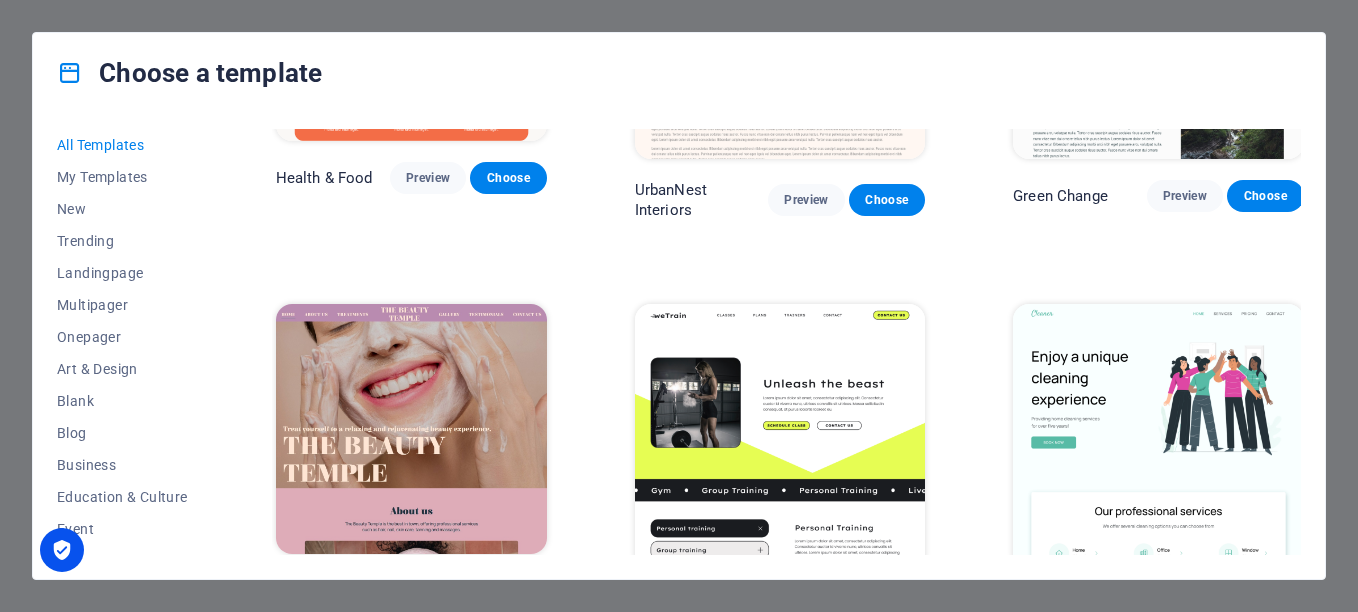 scroll, scrollTop: 9393, scrollLeft: 0, axis: vertical 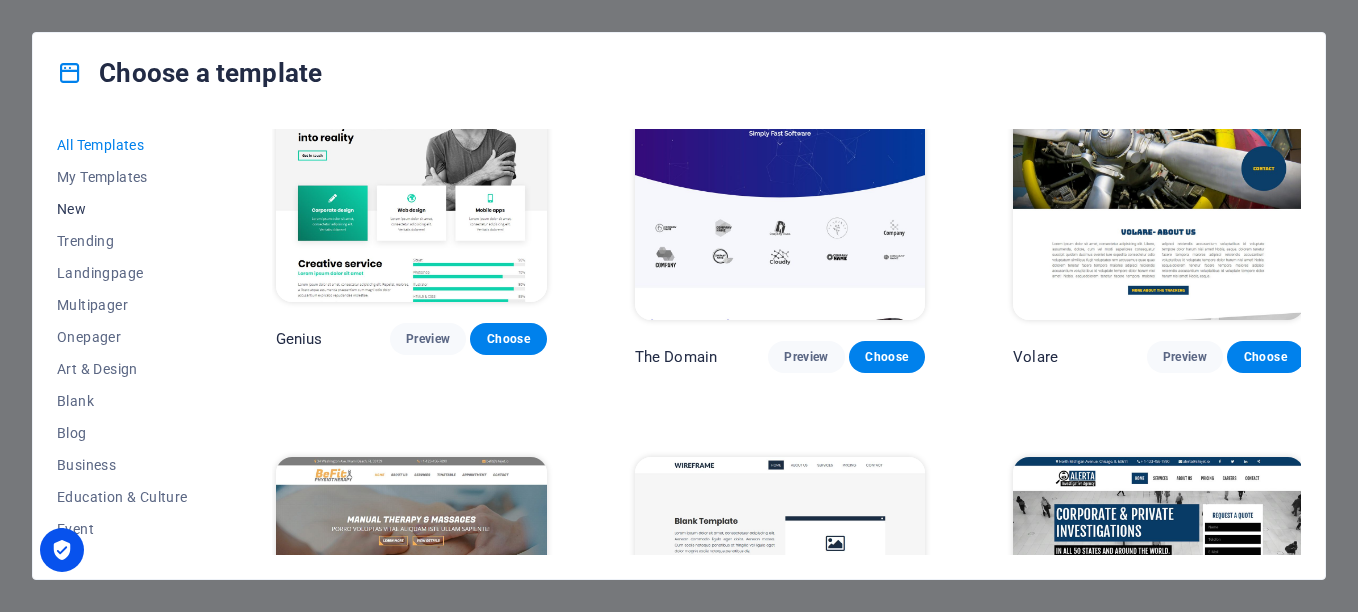 click on "New" at bounding box center (122, 209) 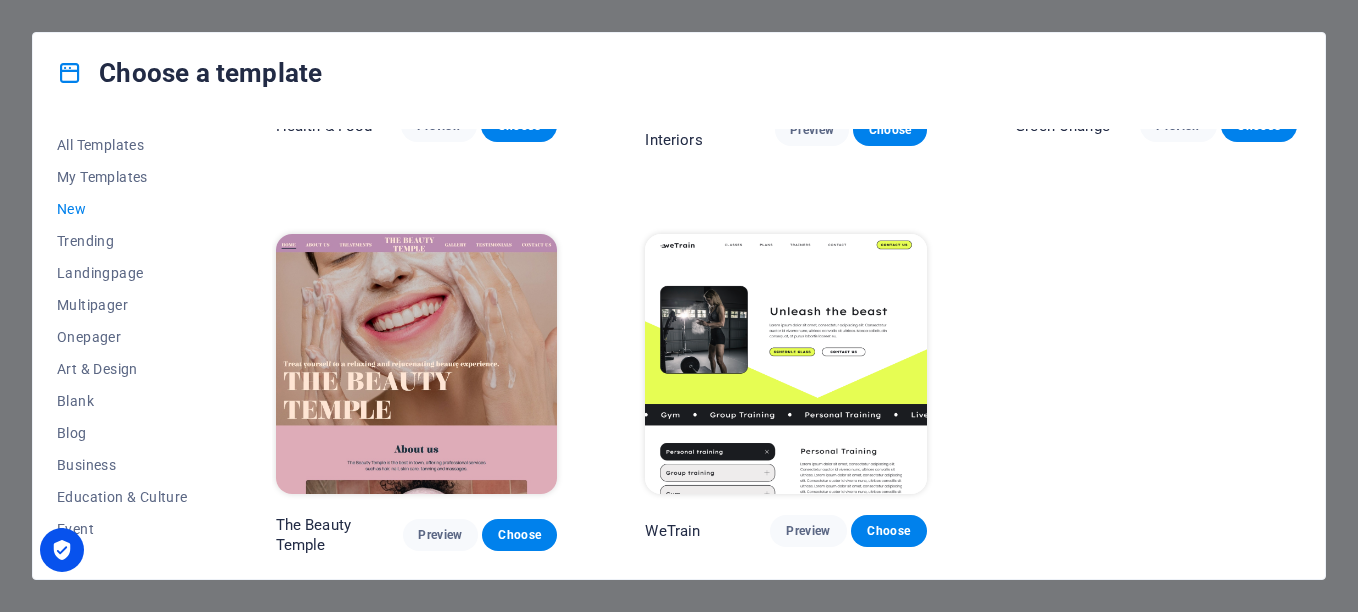 scroll, scrollTop: 1876, scrollLeft: 0, axis: vertical 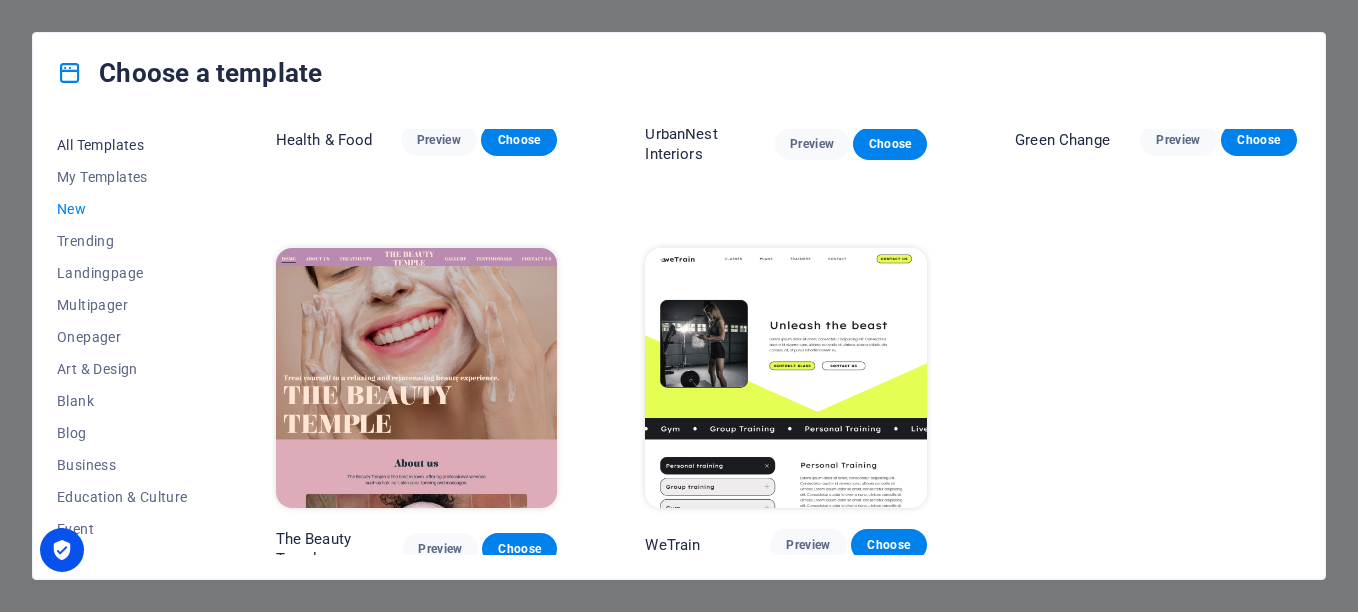 click on "All Templates" at bounding box center [122, 145] 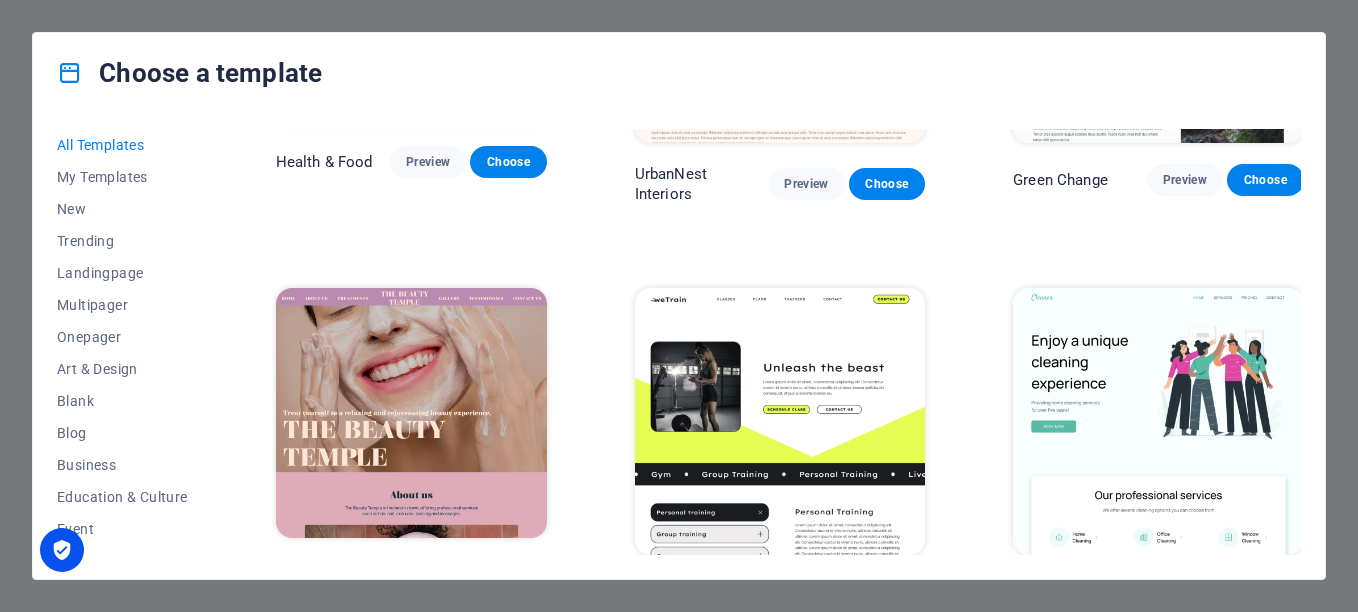 scroll, scrollTop: 9393, scrollLeft: 0, axis: vertical 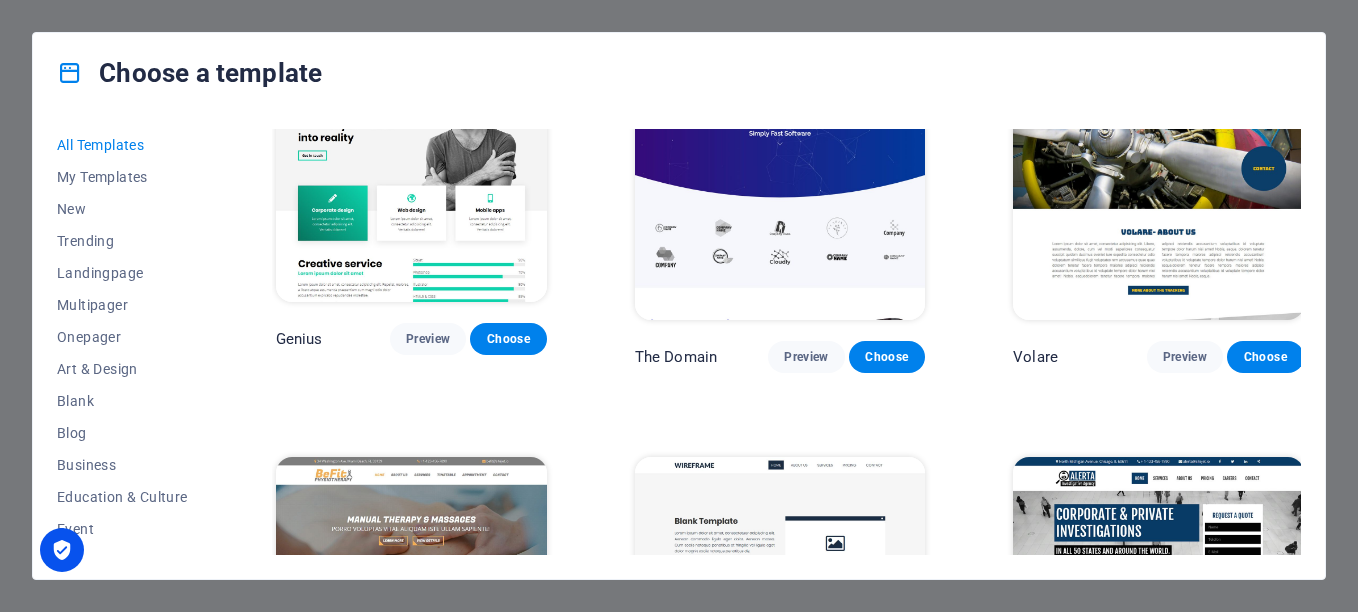 click on "Preview" at bounding box center [806, 762] 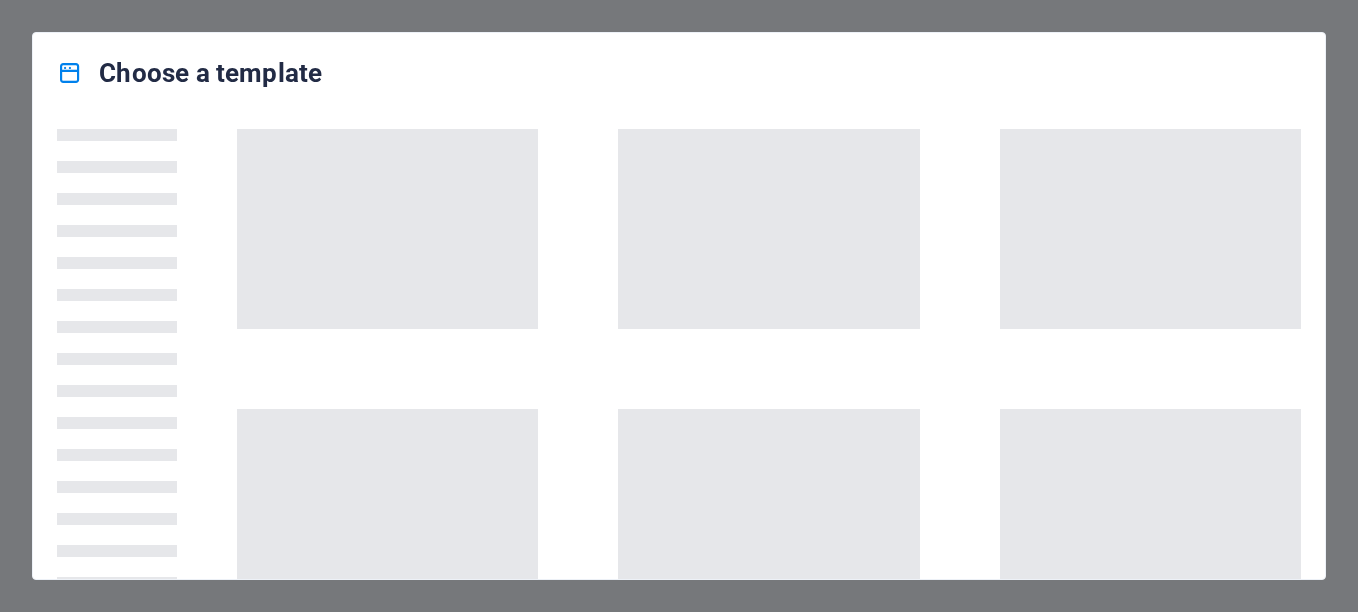 scroll, scrollTop: 0, scrollLeft: 0, axis: both 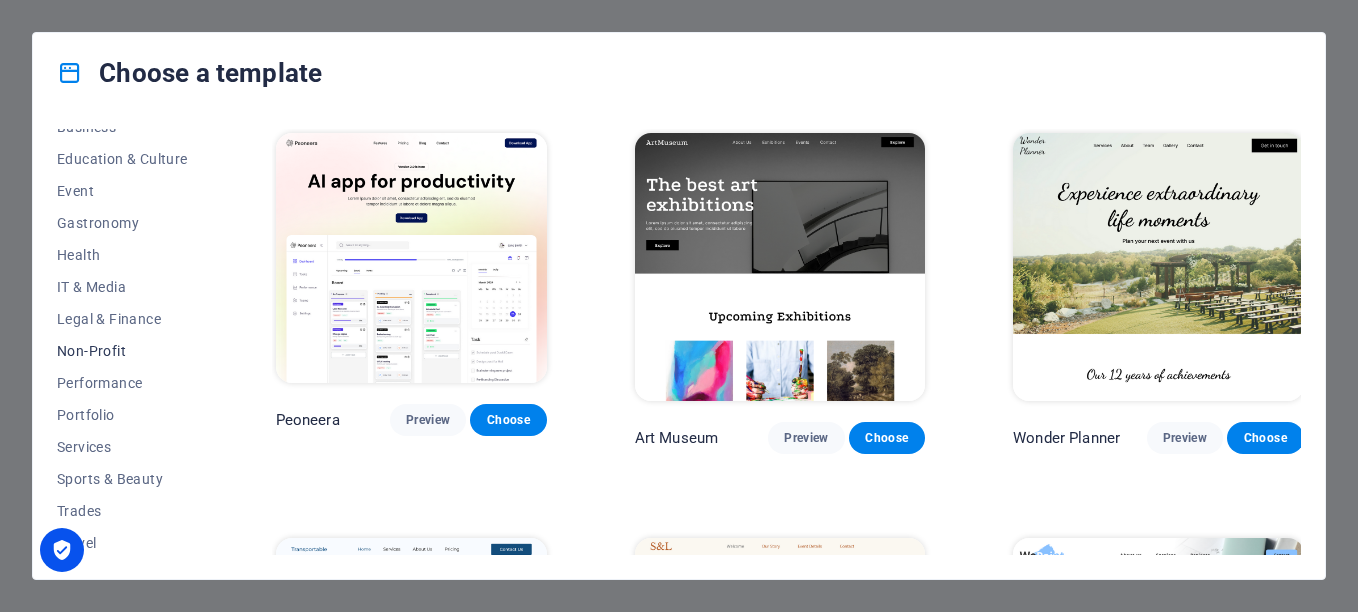 click on "Non-Profit" at bounding box center (122, 351) 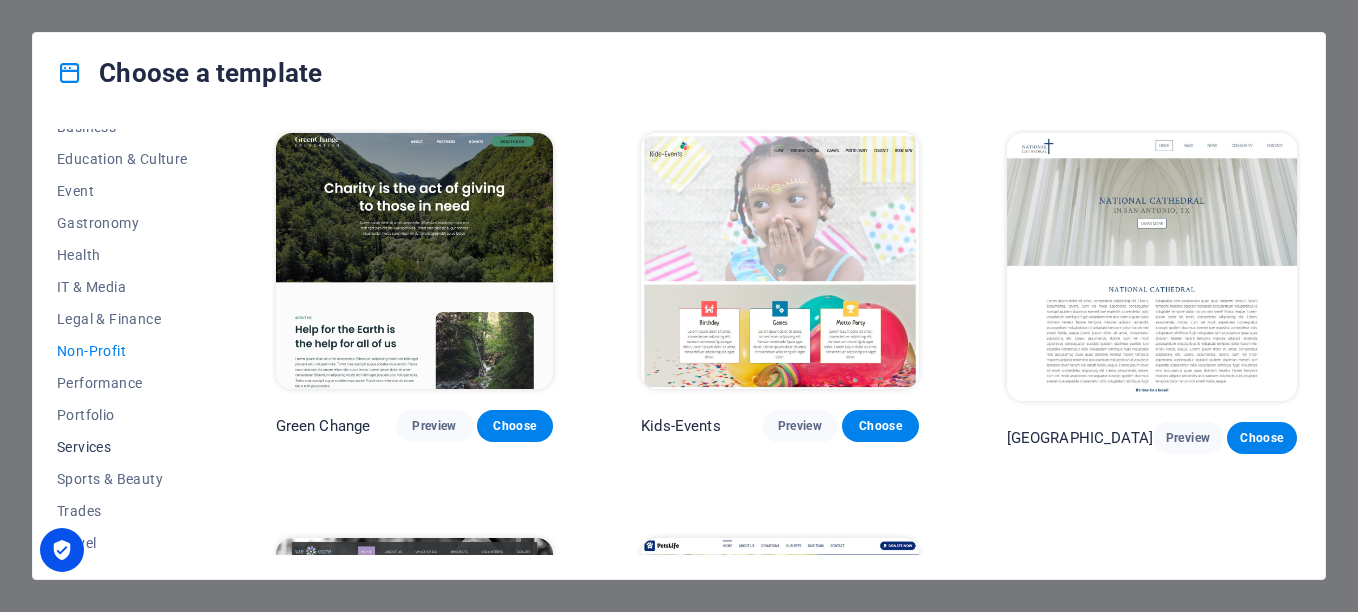 click on "Services" at bounding box center [122, 447] 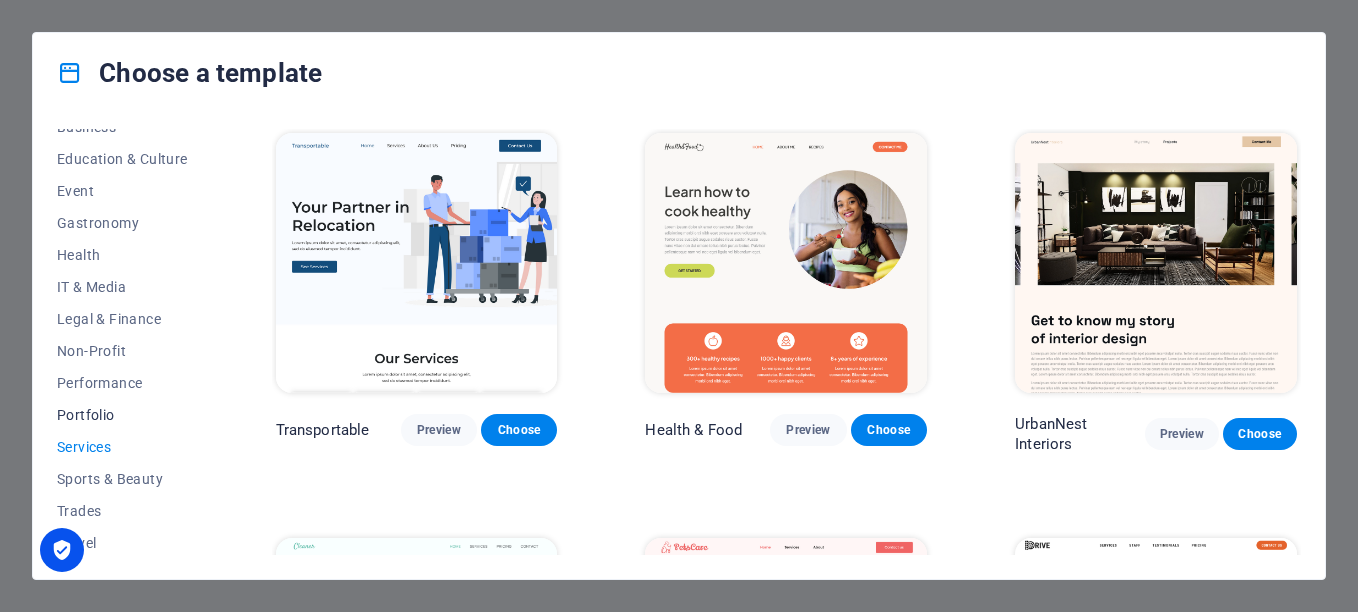 drag, startPoint x: 94, startPoint y: 442, endPoint x: 141, endPoint y: 412, distance: 55.758408 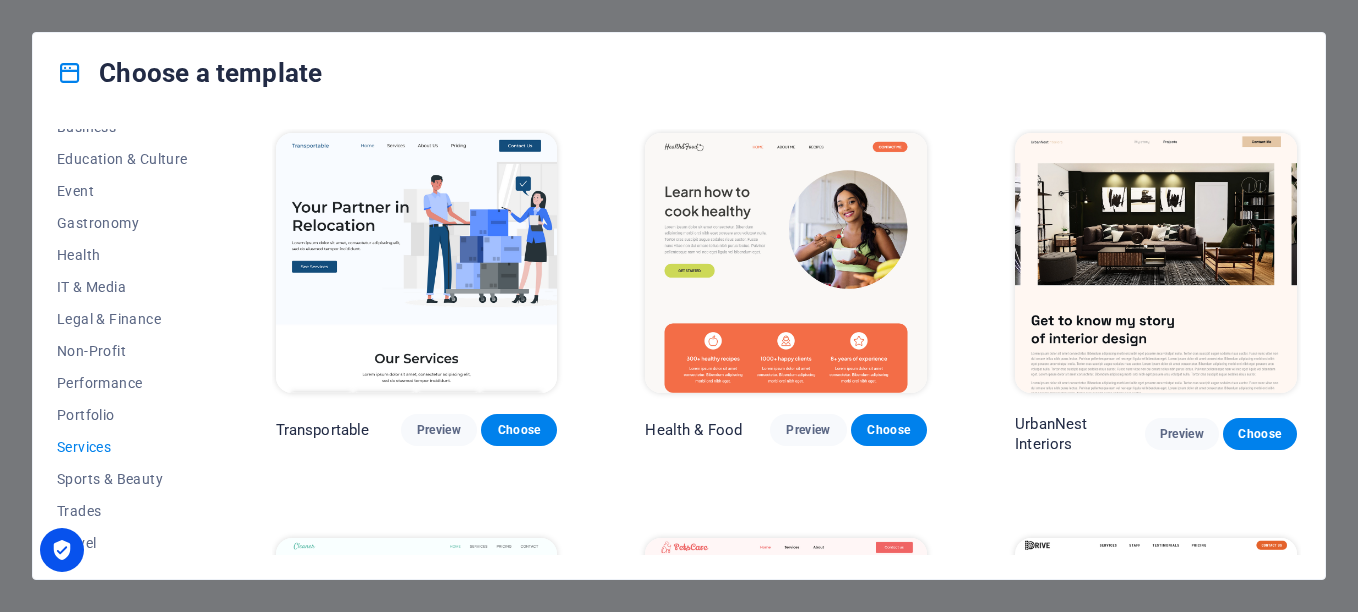click on "Services" at bounding box center [122, 447] 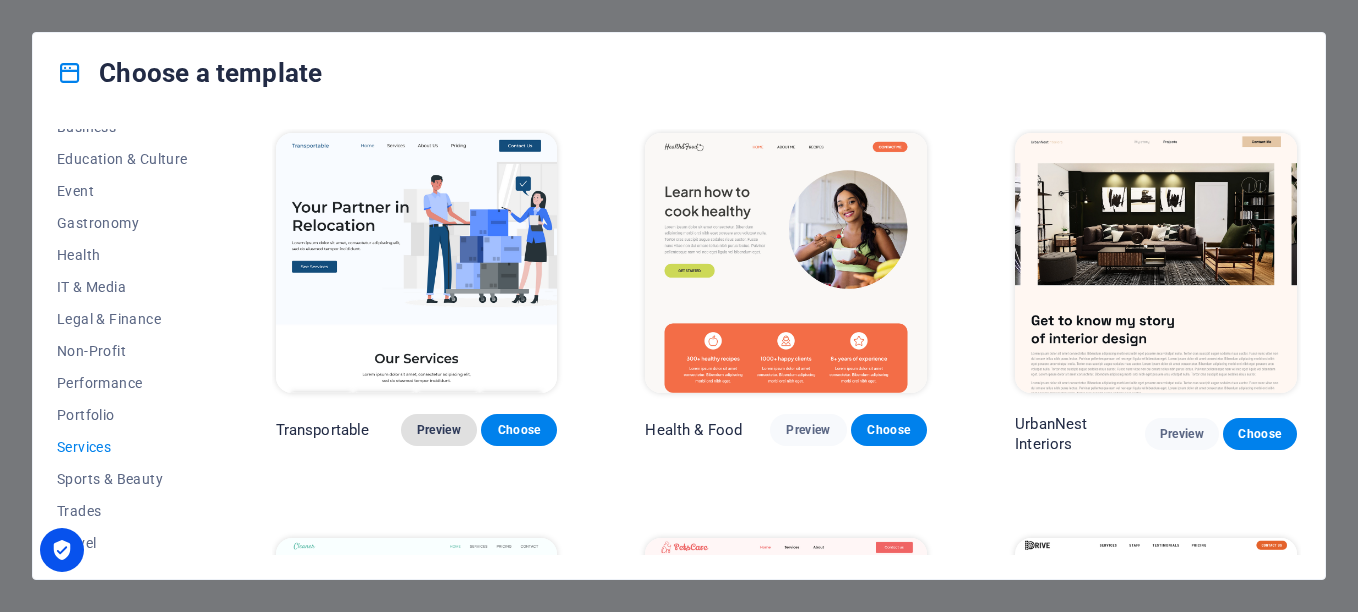 click on "Preview" at bounding box center (439, 430) 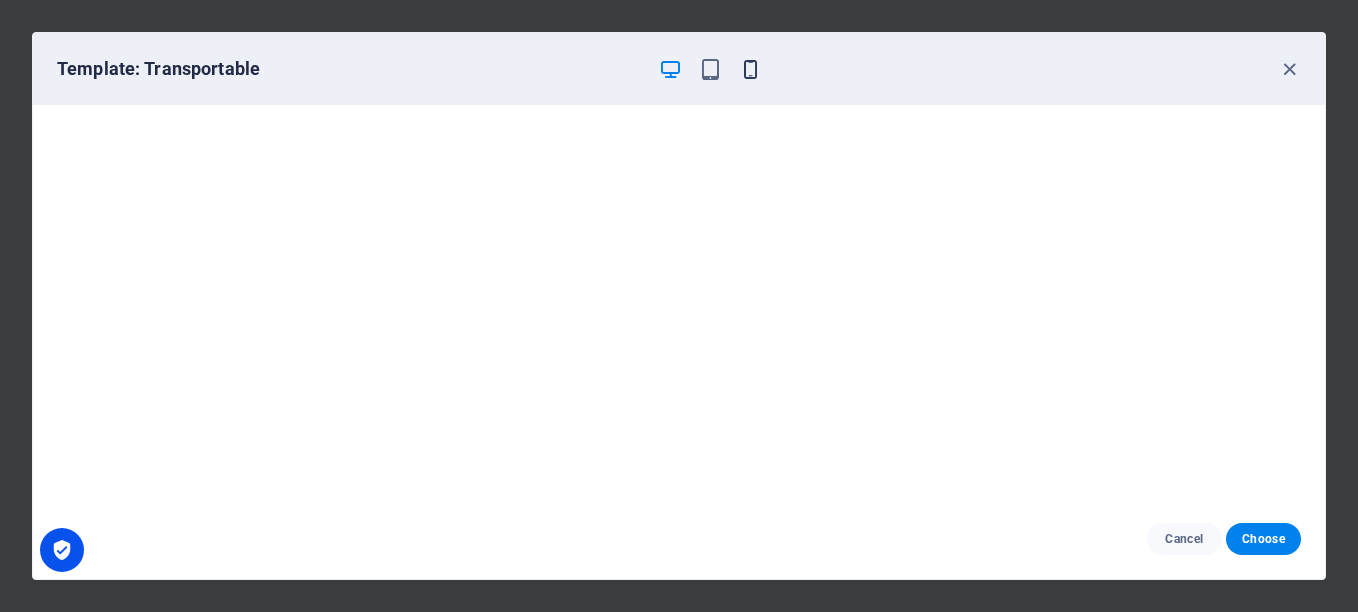click at bounding box center (750, 69) 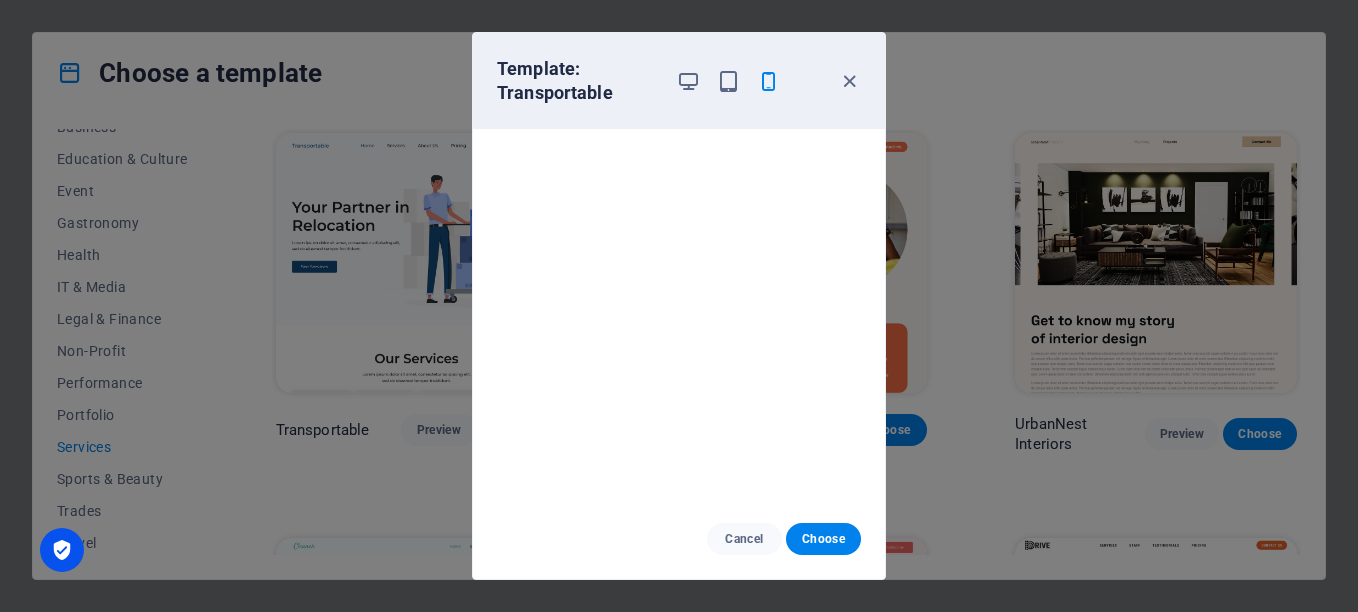 click at bounding box center [768, 81] 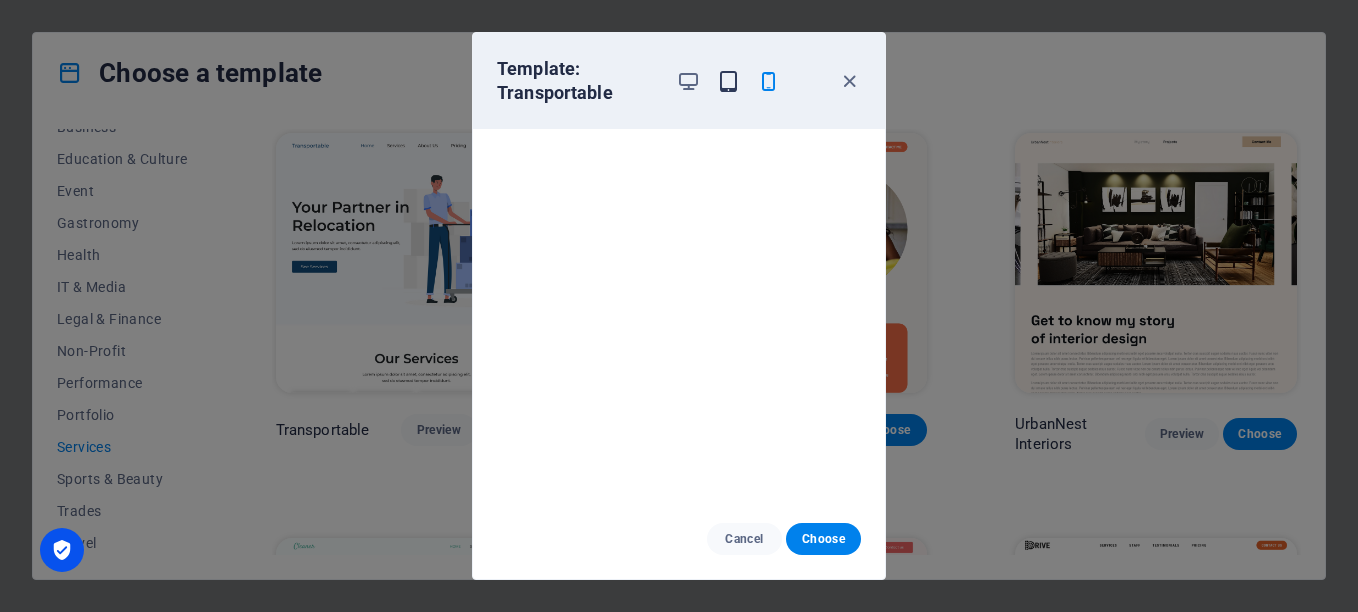 click at bounding box center [728, 81] 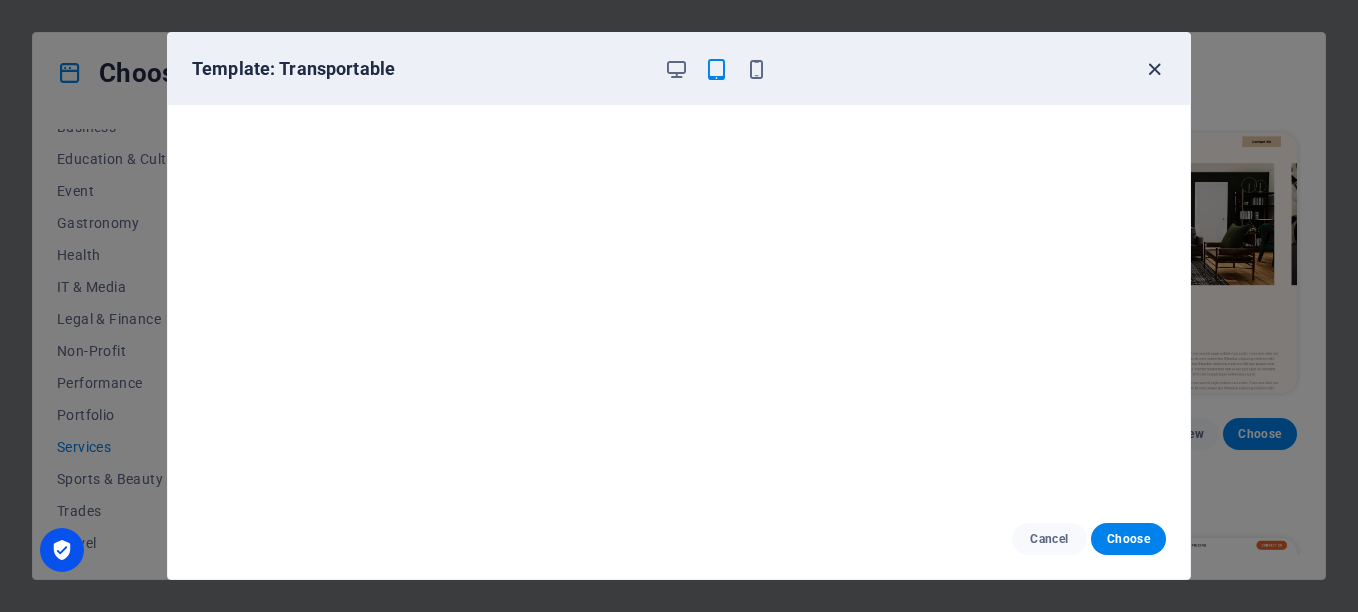 click at bounding box center (1154, 69) 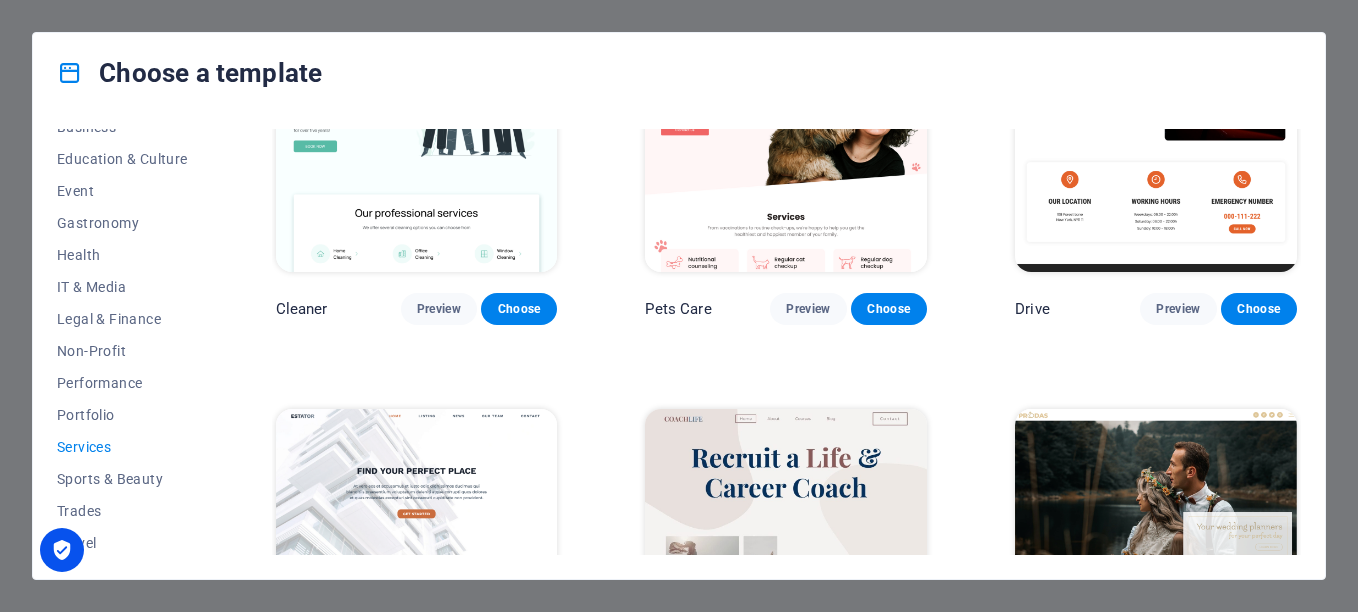 scroll, scrollTop: 0, scrollLeft: 0, axis: both 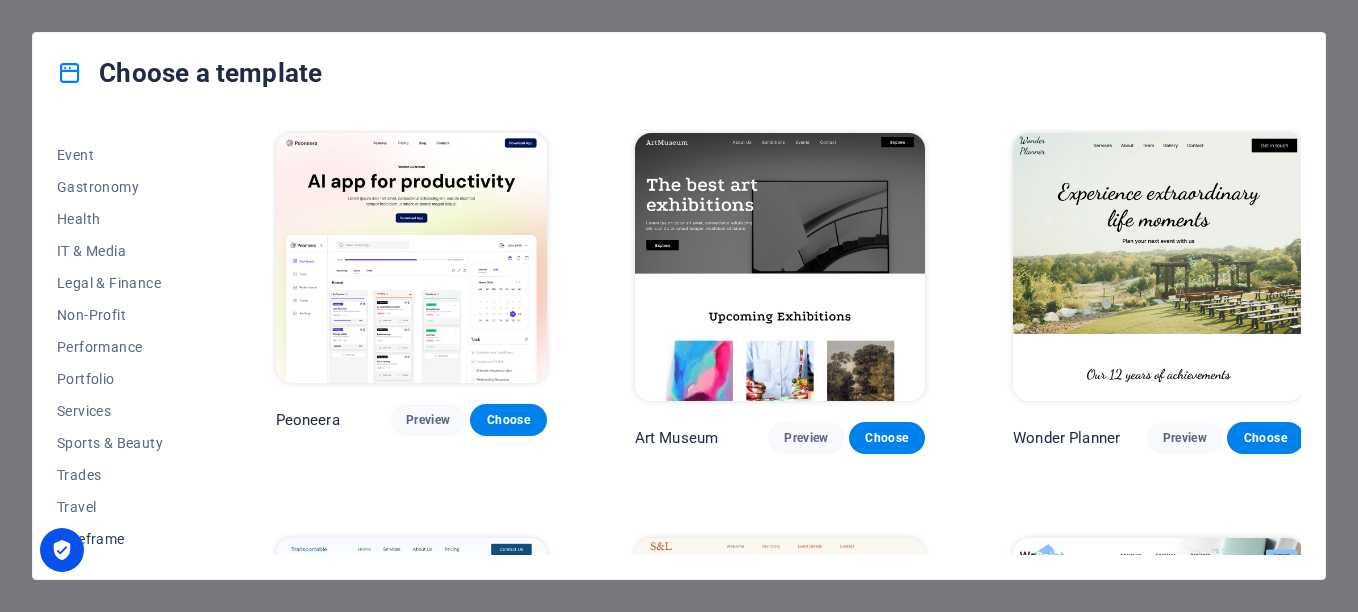 click on "Wireframe" at bounding box center [122, 539] 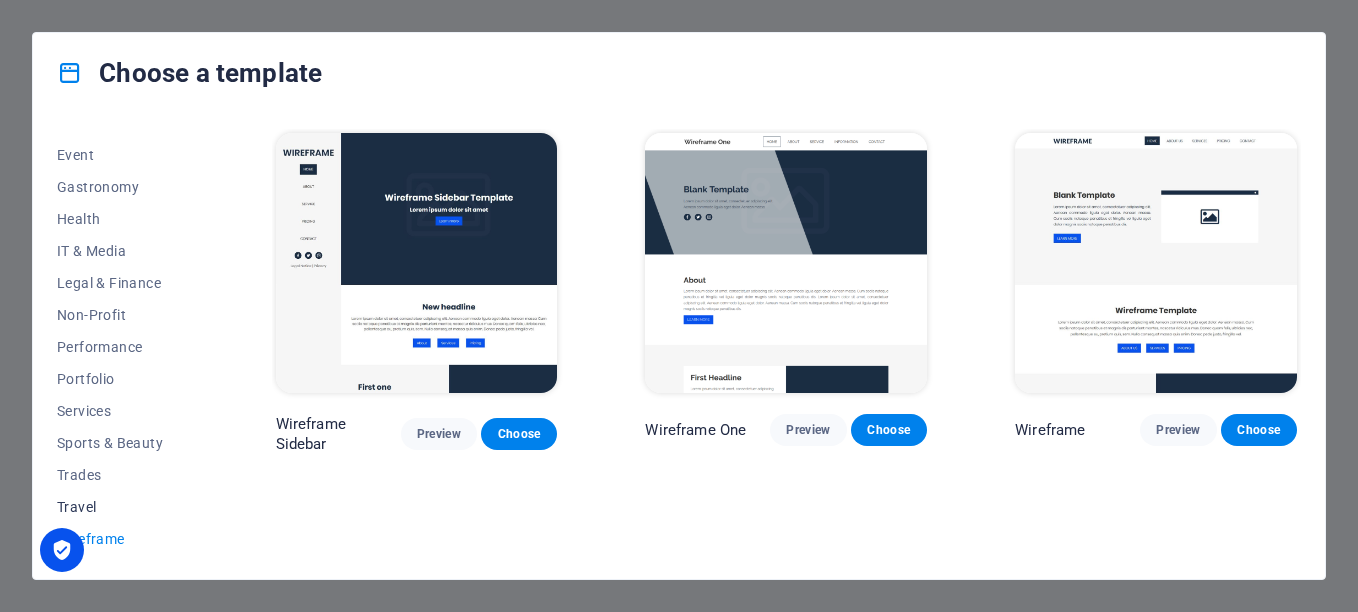 drag, startPoint x: 162, startPoint y: 569, endPoint x: 92, endPoint y: 497, distance: 100.41912 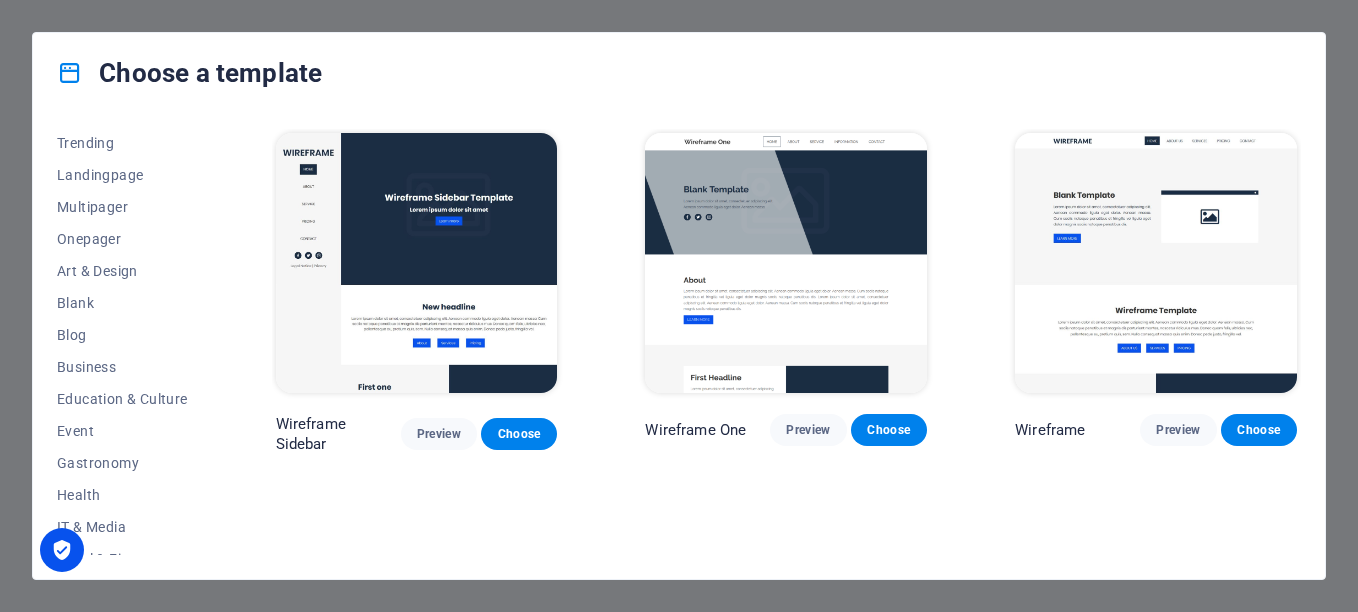 scroll, scrollTop: 95, scrollLeft: 0, axis: vertical 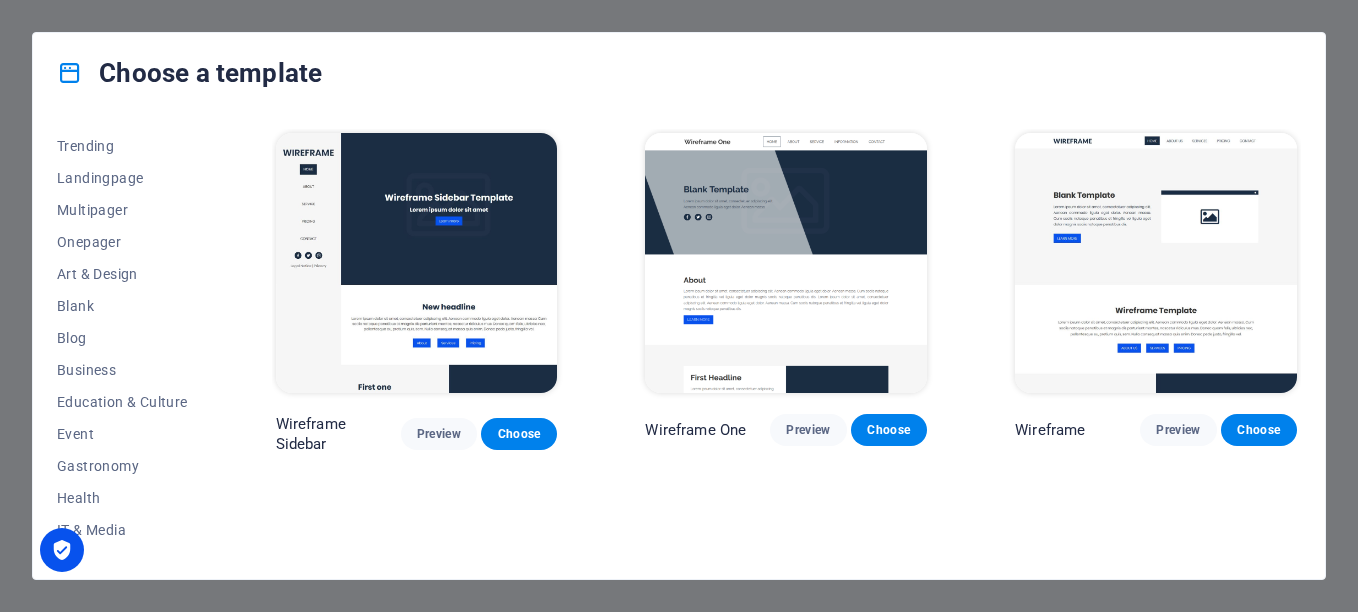 click at bounding box center [62, 550] 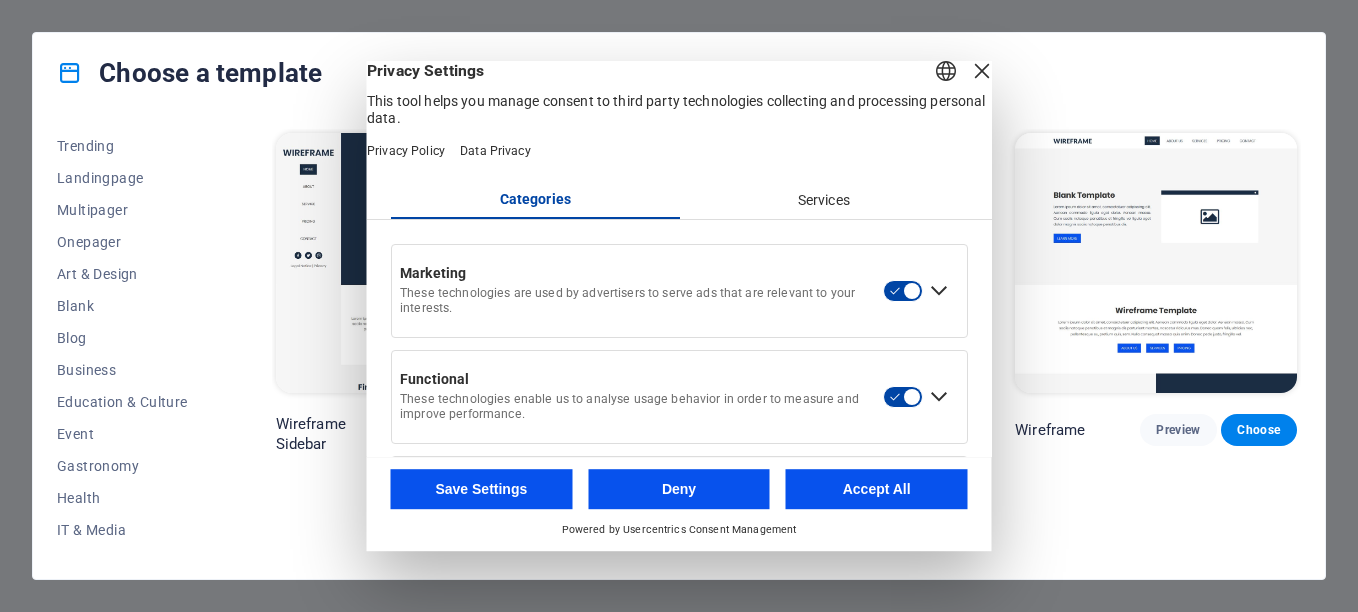 click at bounding box center (939, 291) 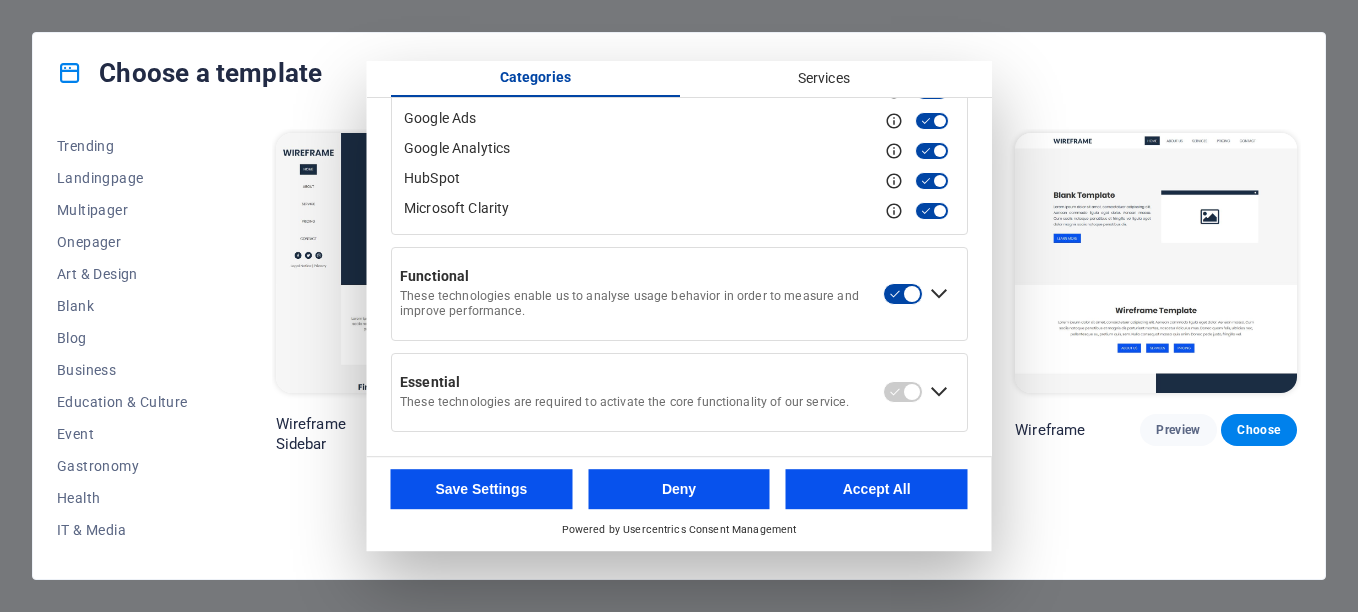 scroll, scrollTop: 294, scrollLeft: 0, axis: vertical 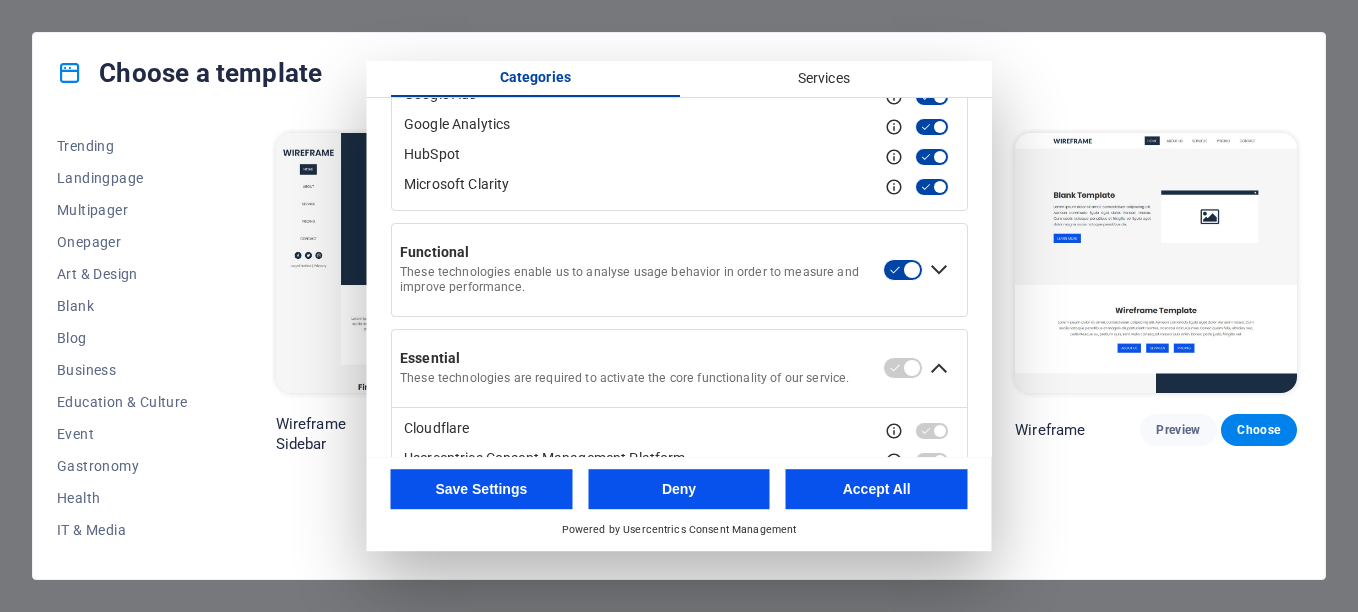 click at bounding box center (939, 270) 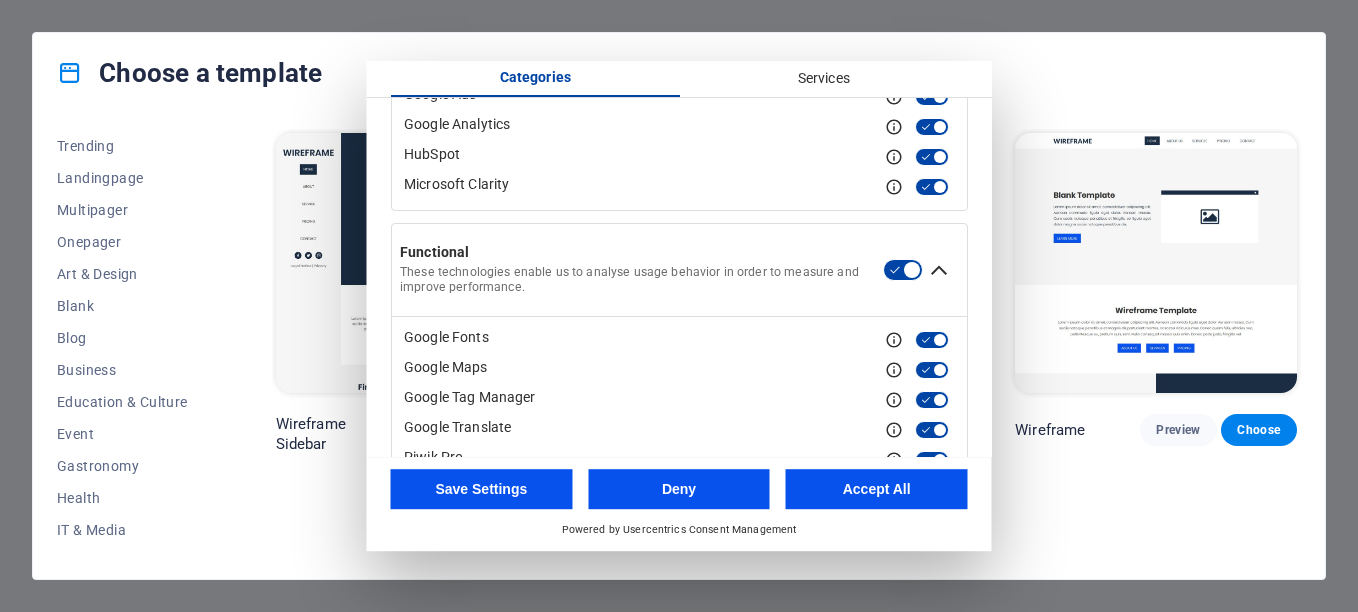 click on "Accept All" at bounding box center [877, 489] 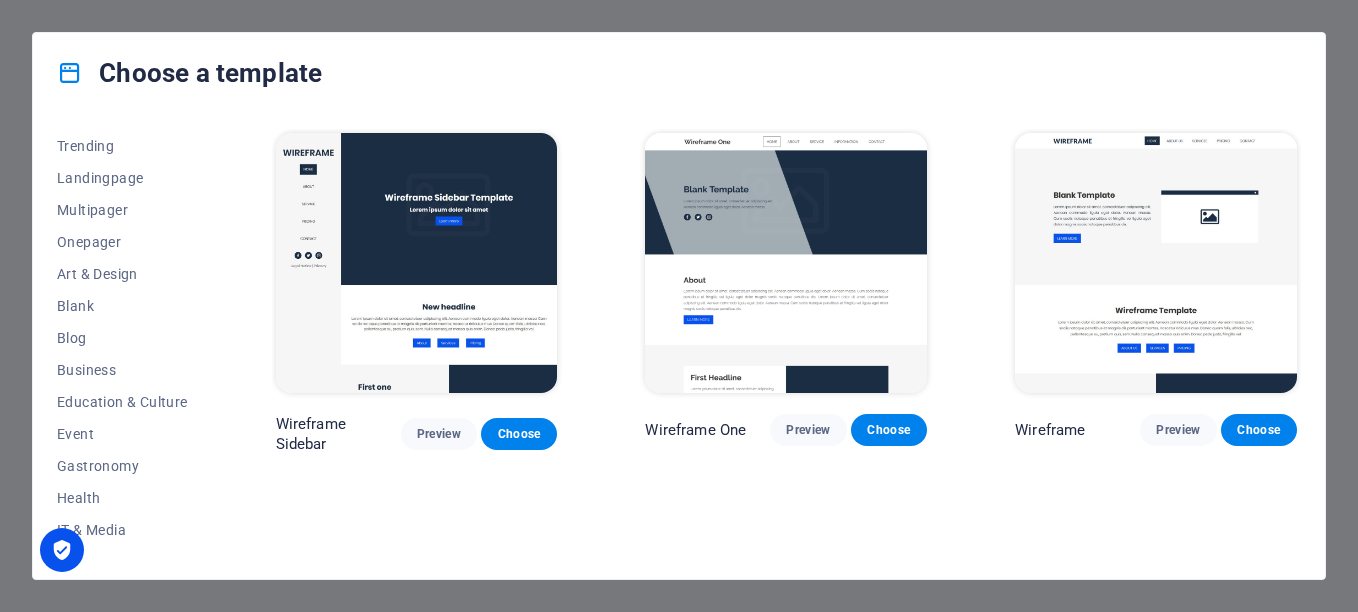 click at bounding box center [62, 550] 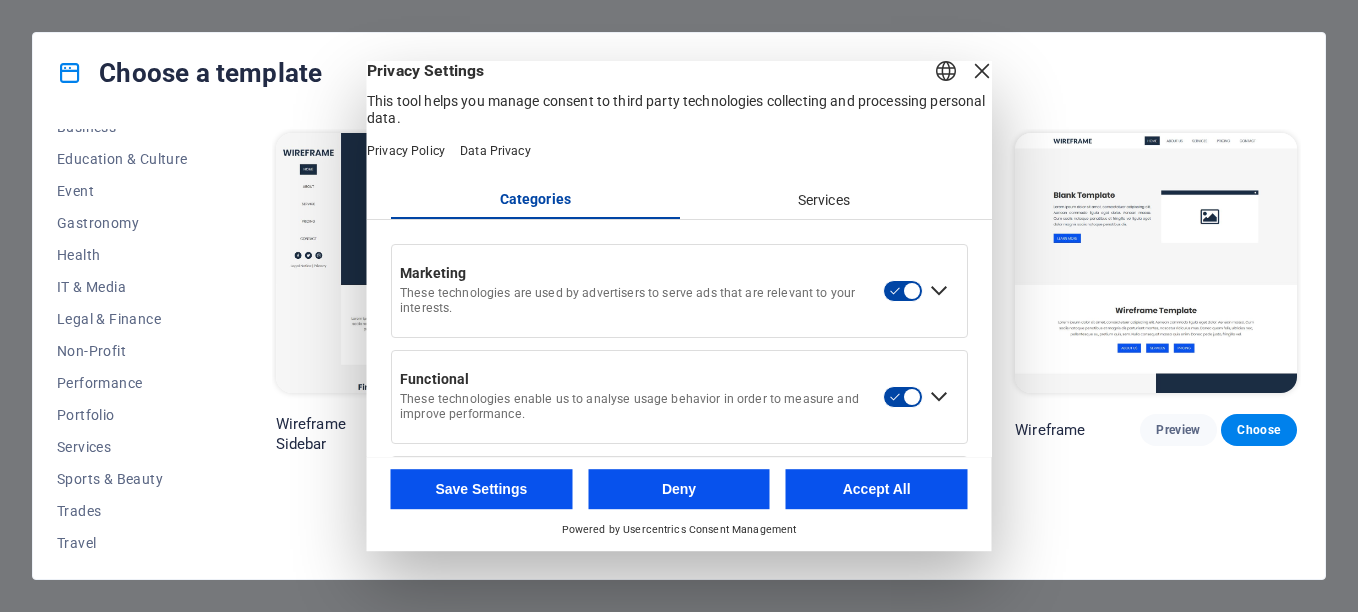 scroll, scrollTop: 374, scrollLeft: 0, axis: vertical 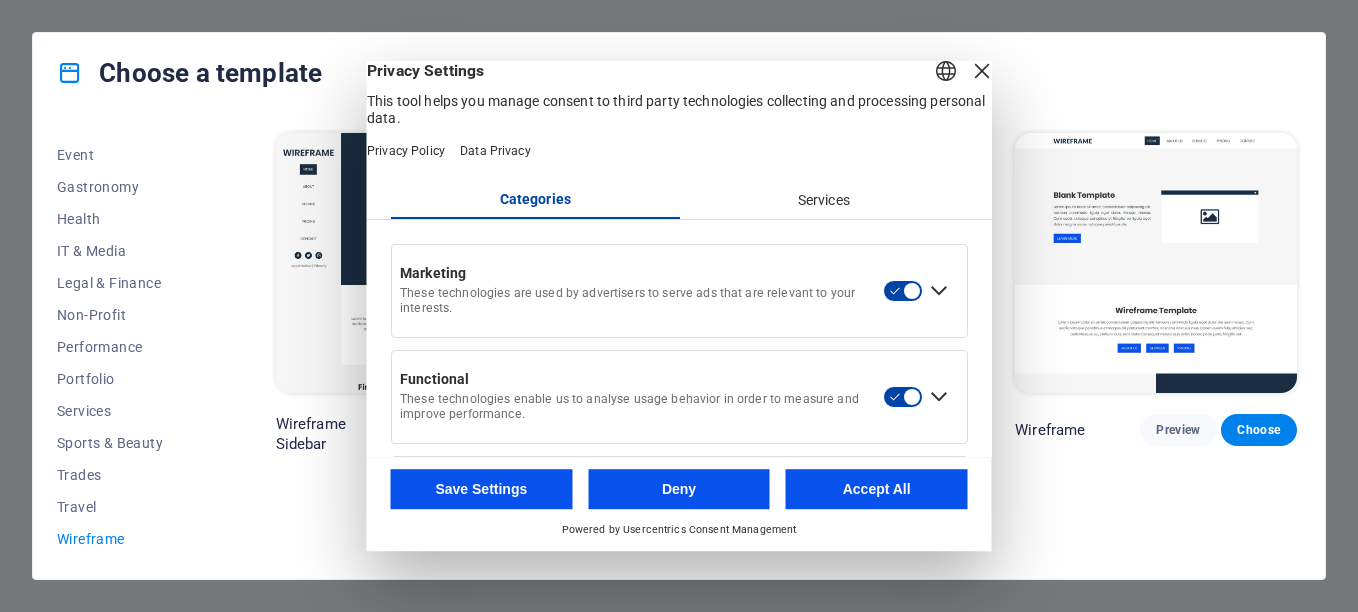 drag, startPoint x: 150, startPoint y: 544, endPoint x: 134, endPoint y: 536, distance: 17.888544 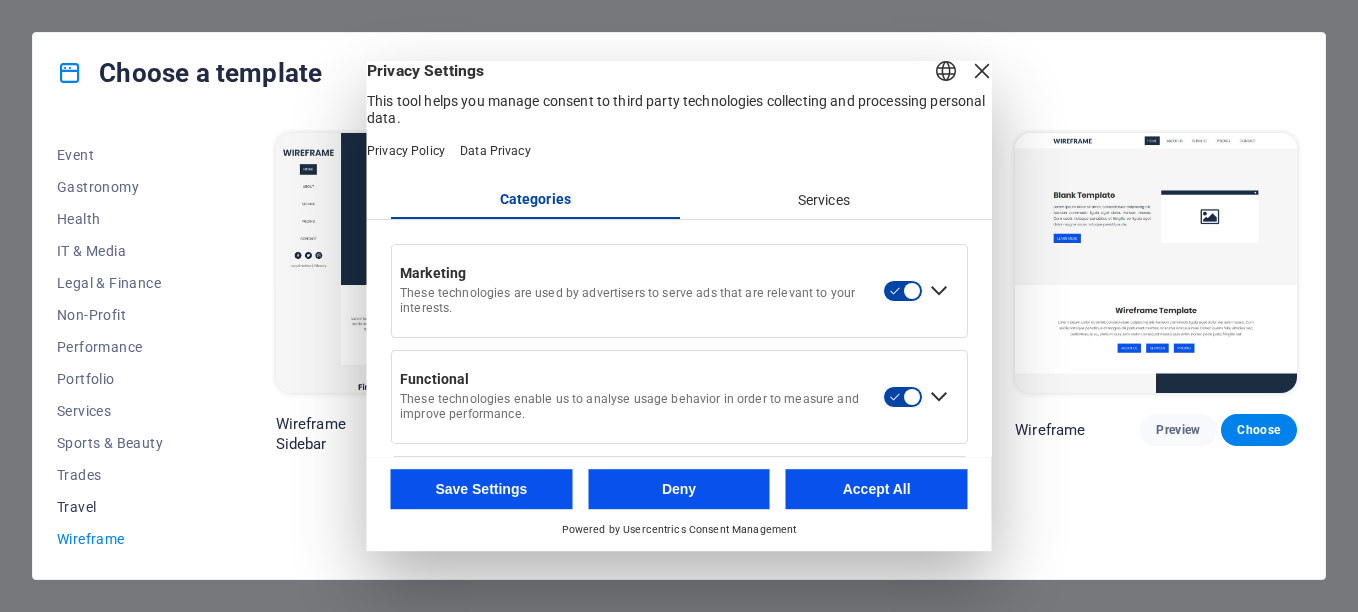 click on "Travel" at bounding box center [122, 507] 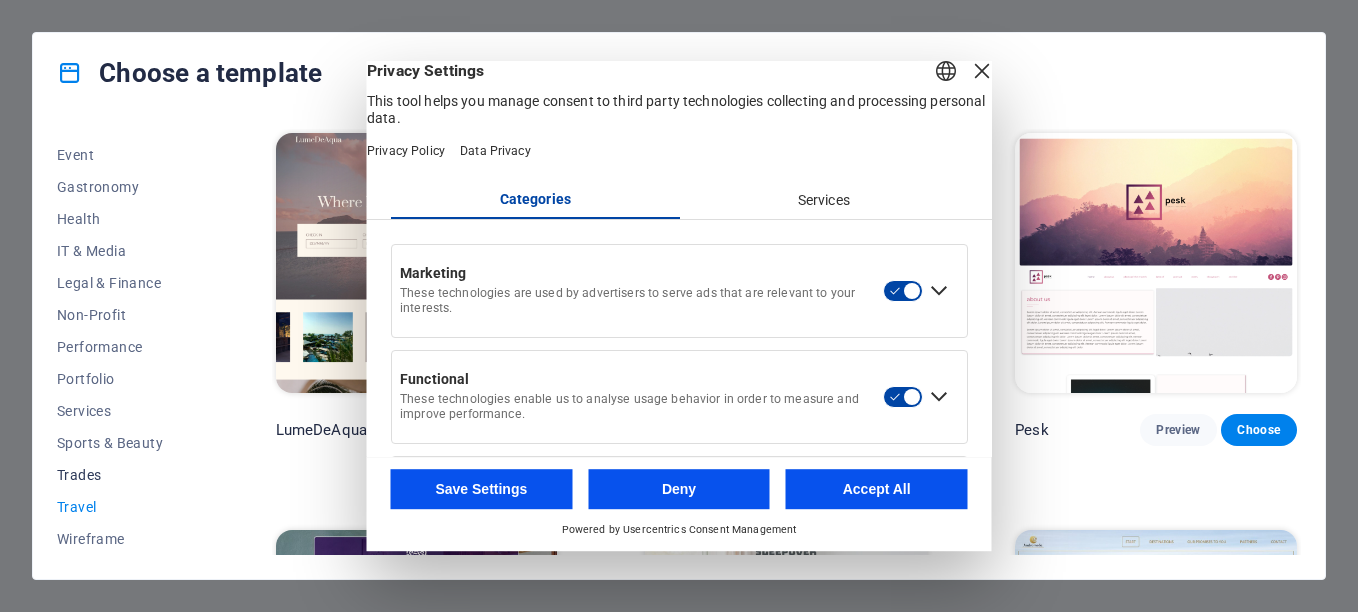 click on "Trades" at bounding box center (122, 475) 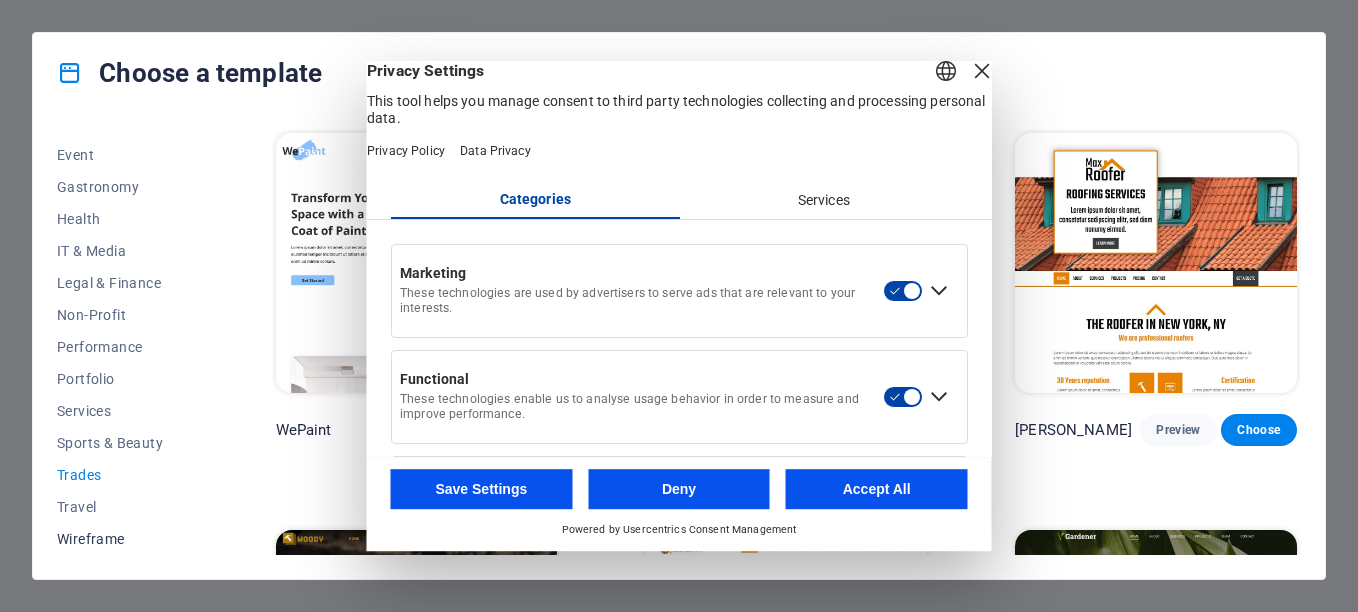 click on "Wireframe" at bounding box center (122, 539) 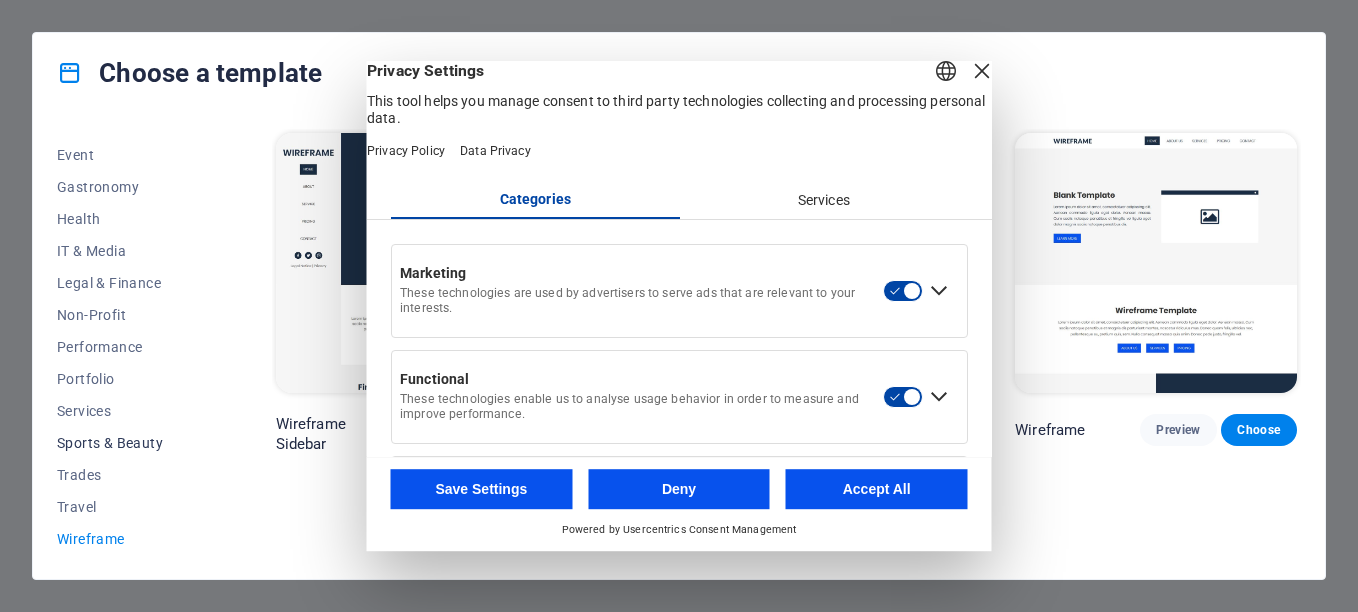 click on "Sports & Beauty" at bounding box center [122, 443] 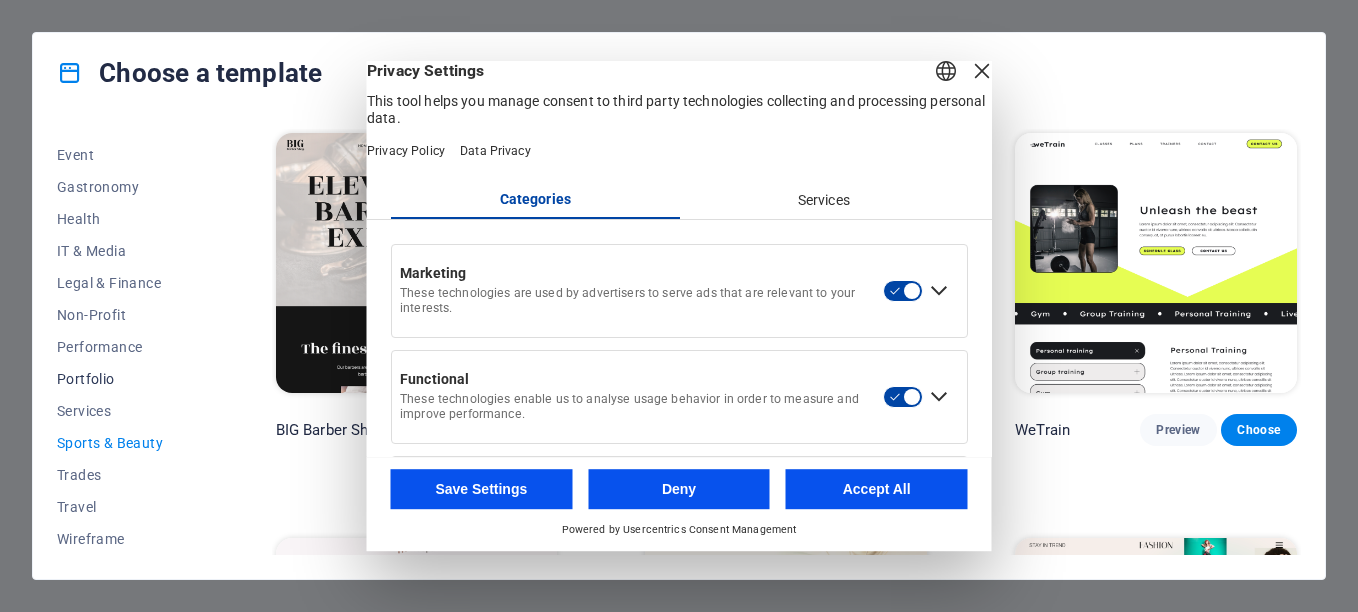 click on "Portfolio" at bounding box center [122, 379] 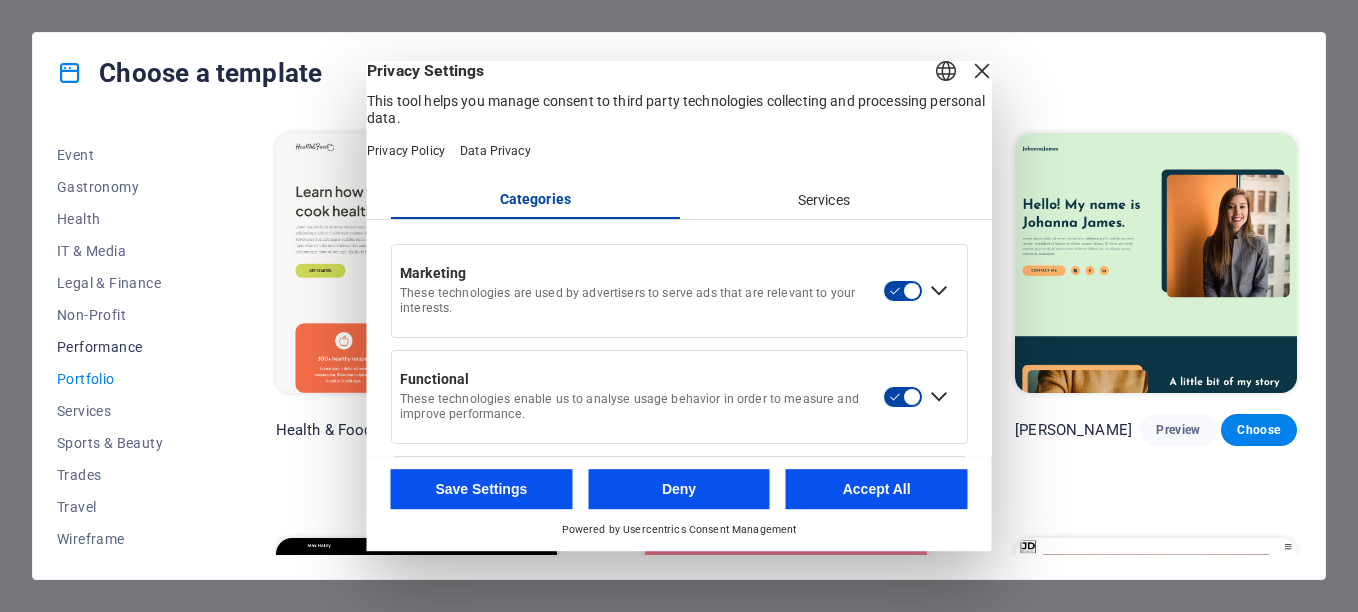 click on "Performance" at bounding box center (122, 347) 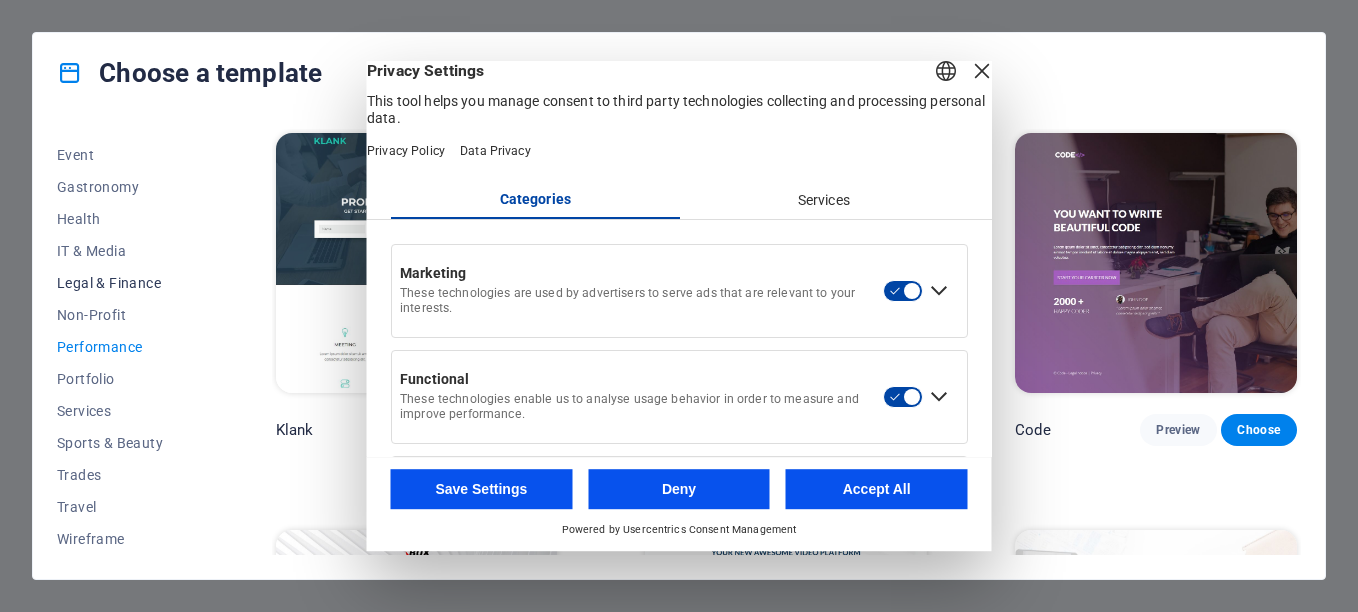 click on "Legal & Finance" at bounding box center (122, 283) 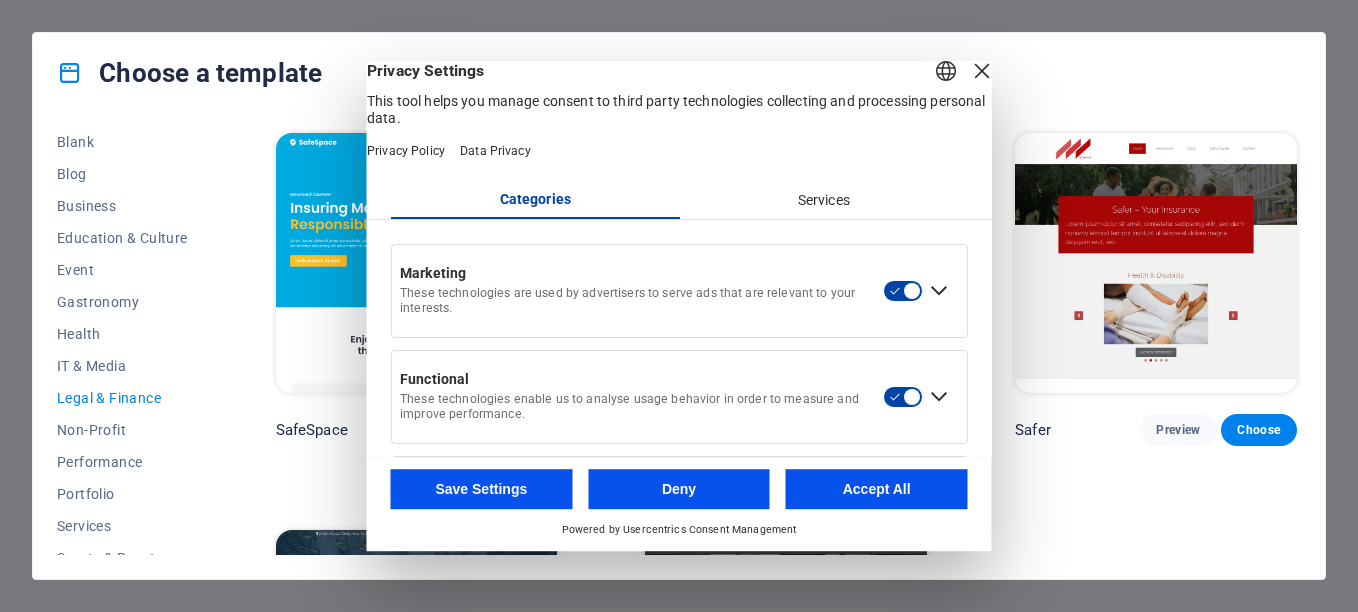 scroll, scrollTop: 374, scrollLeft: 0, axis: vertical 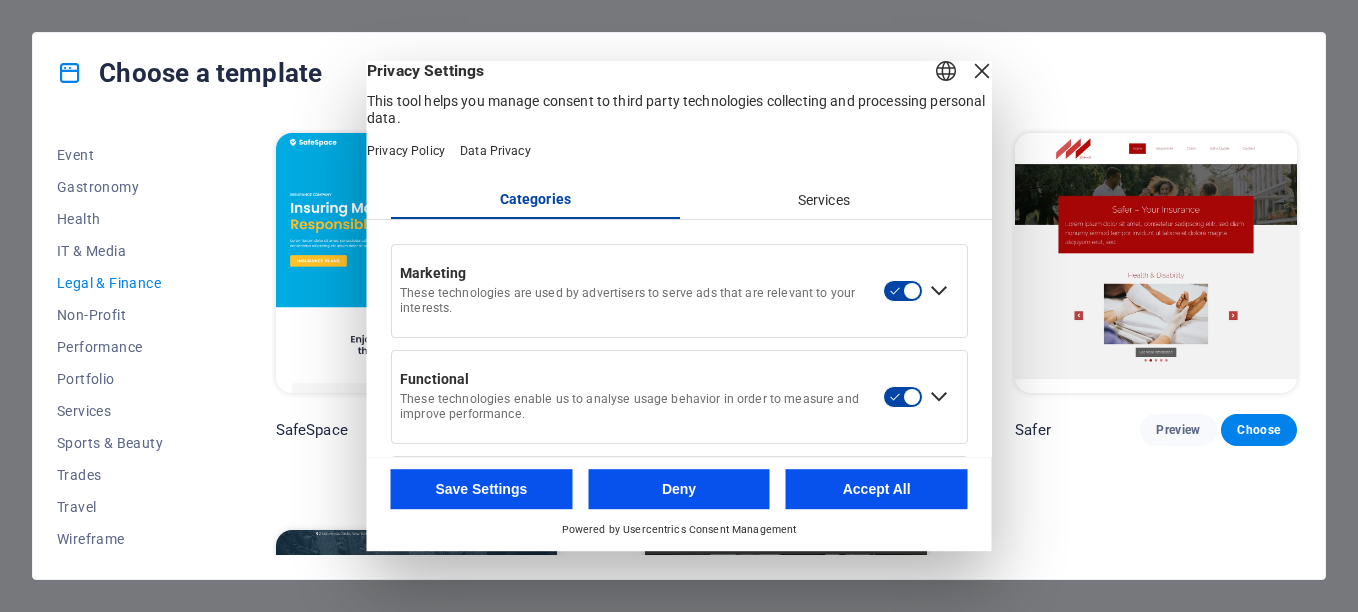 drag, startPoint x: 29, startPoint y: 571, endPoint x: 39, endPoint y: 566, distance: 11.18034 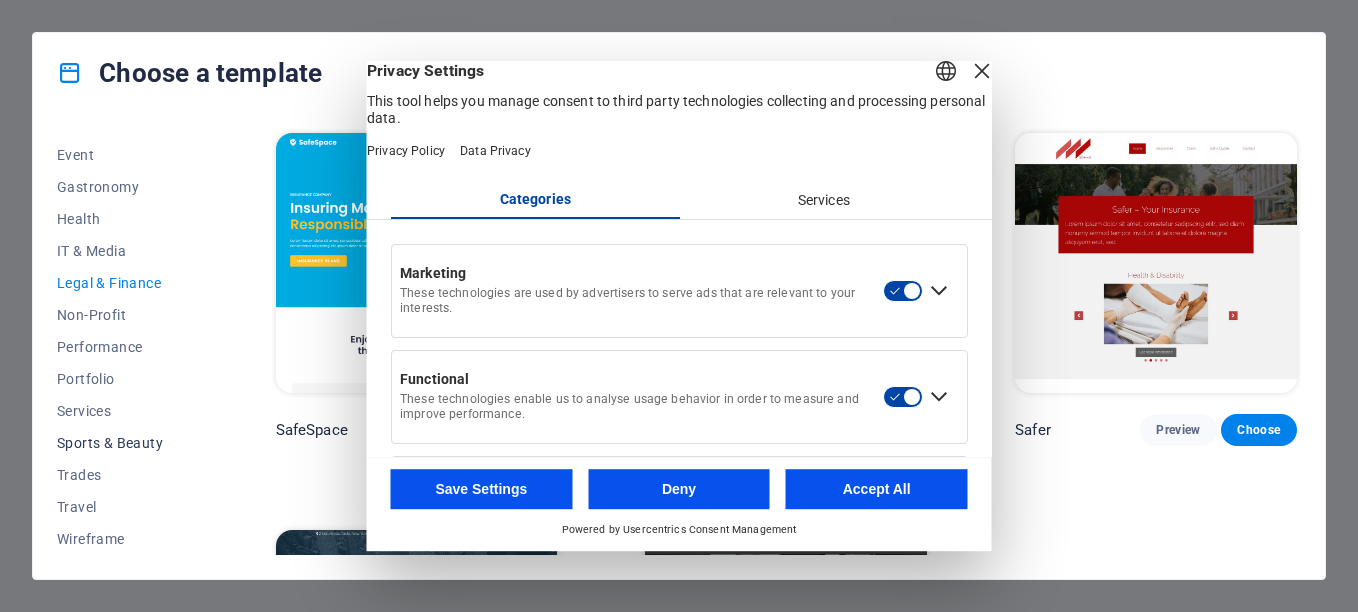 drag, startPoint x: 48, startPoint y: 553, endPoint x: 149, endPoint y: 447, distance: 146.4138 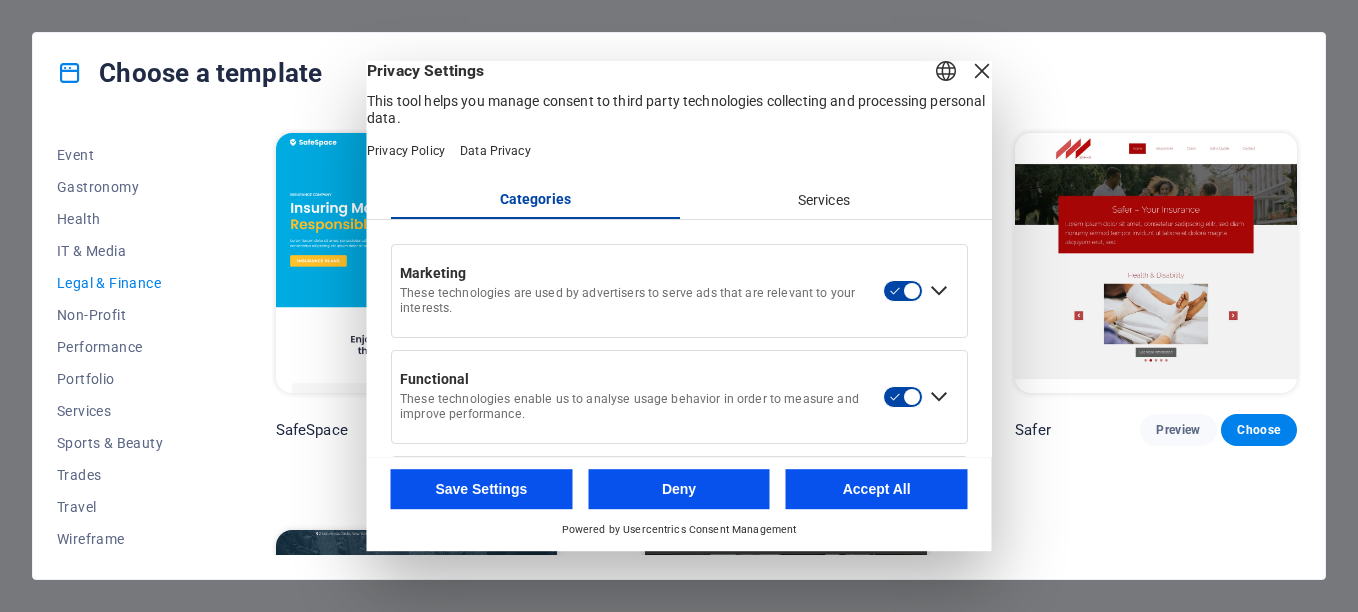 click on "Accept All" at bounding box center [877, 489] 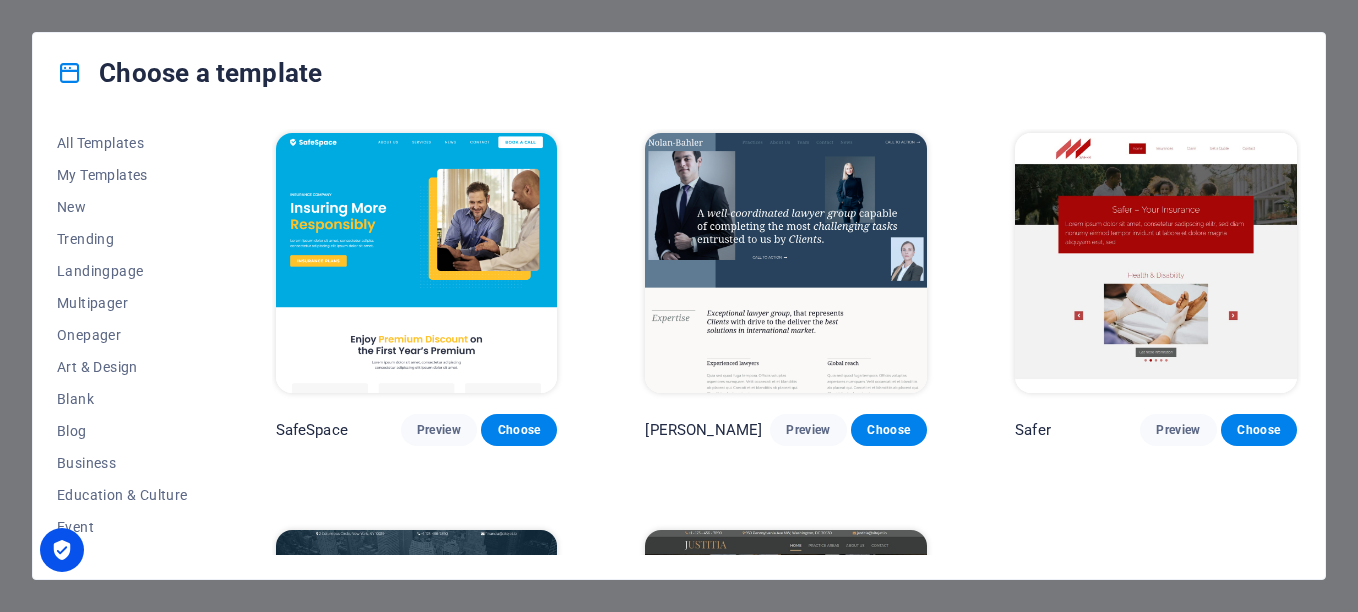 scroll, scrollTop: 0, scrollLeft: 0, axis: both 